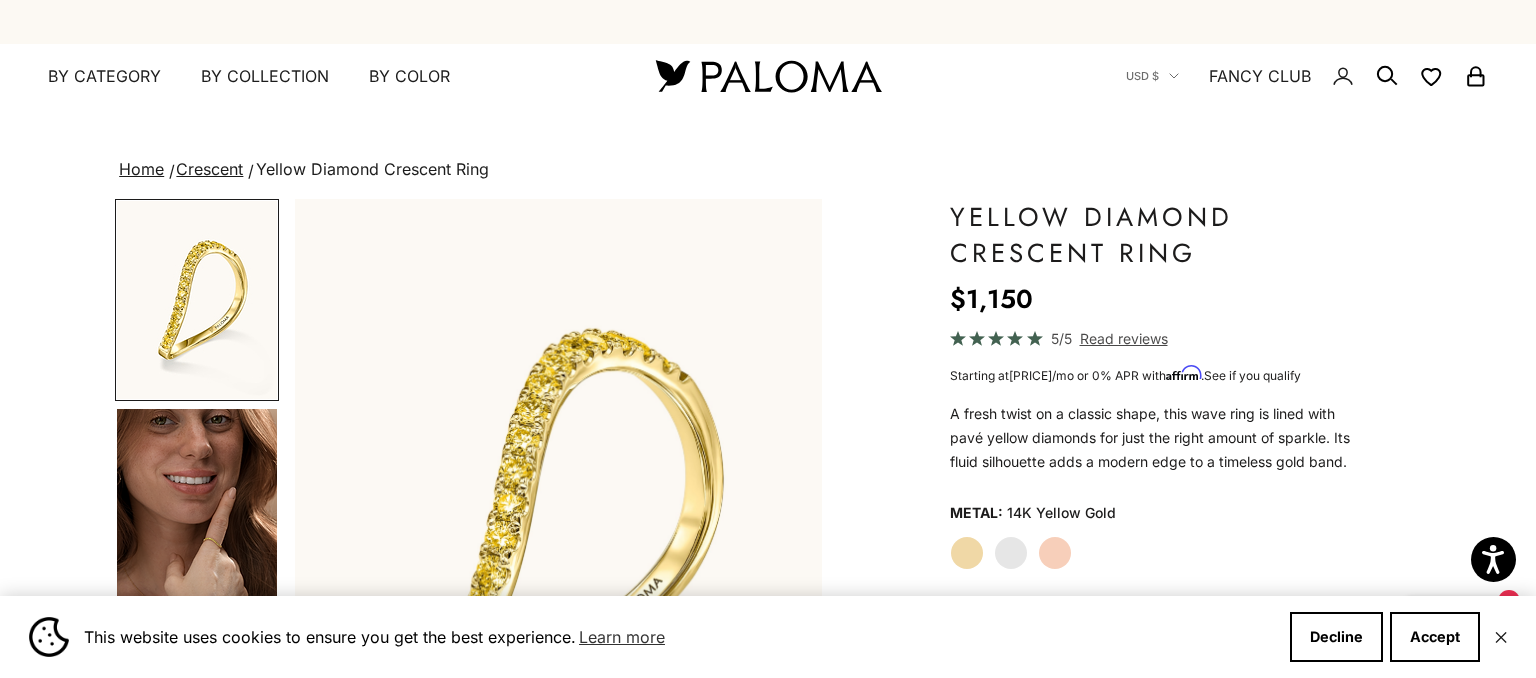 scroll, scrollTop: 0, scrollLeft: 0, axis: both 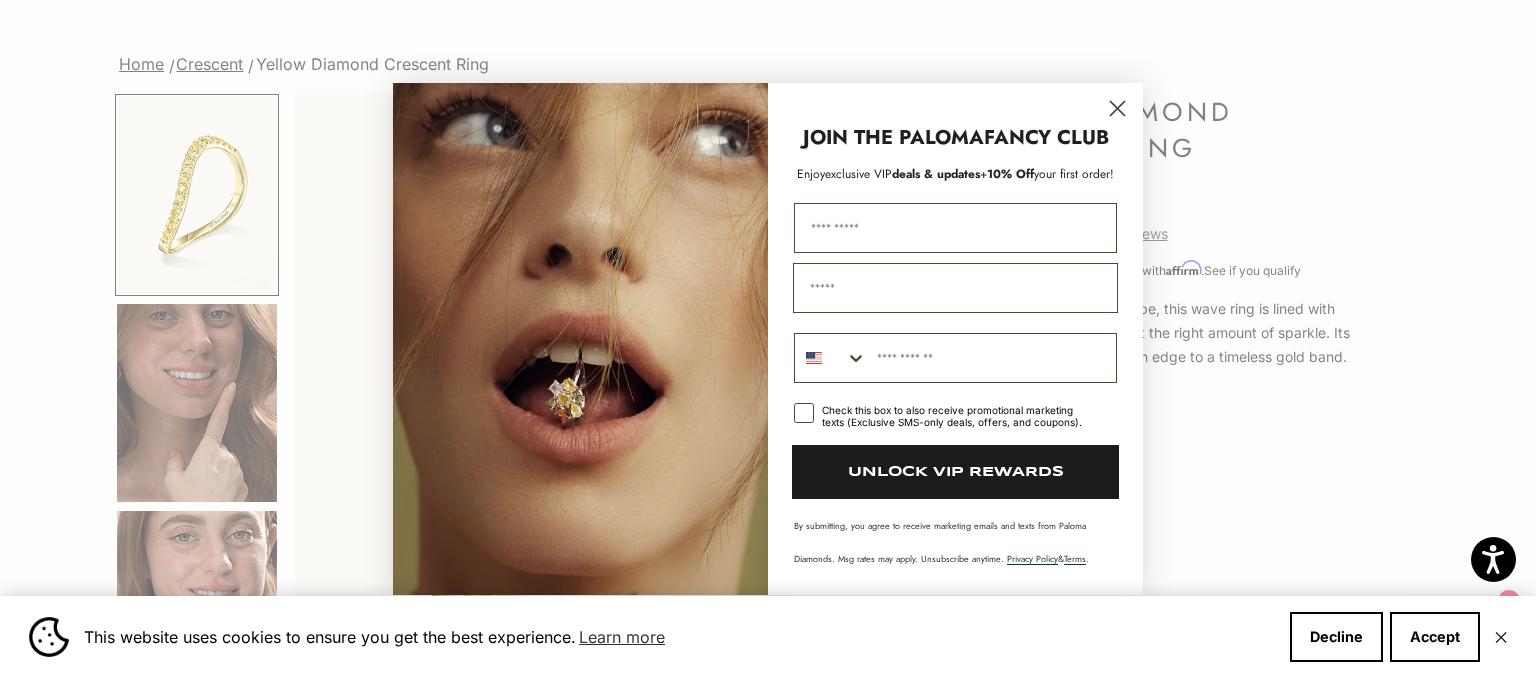 drag, startPoint x: 1122, startPoint y: 111, endPoint x: 1112, endPoint y: 108, distance: 10.440307 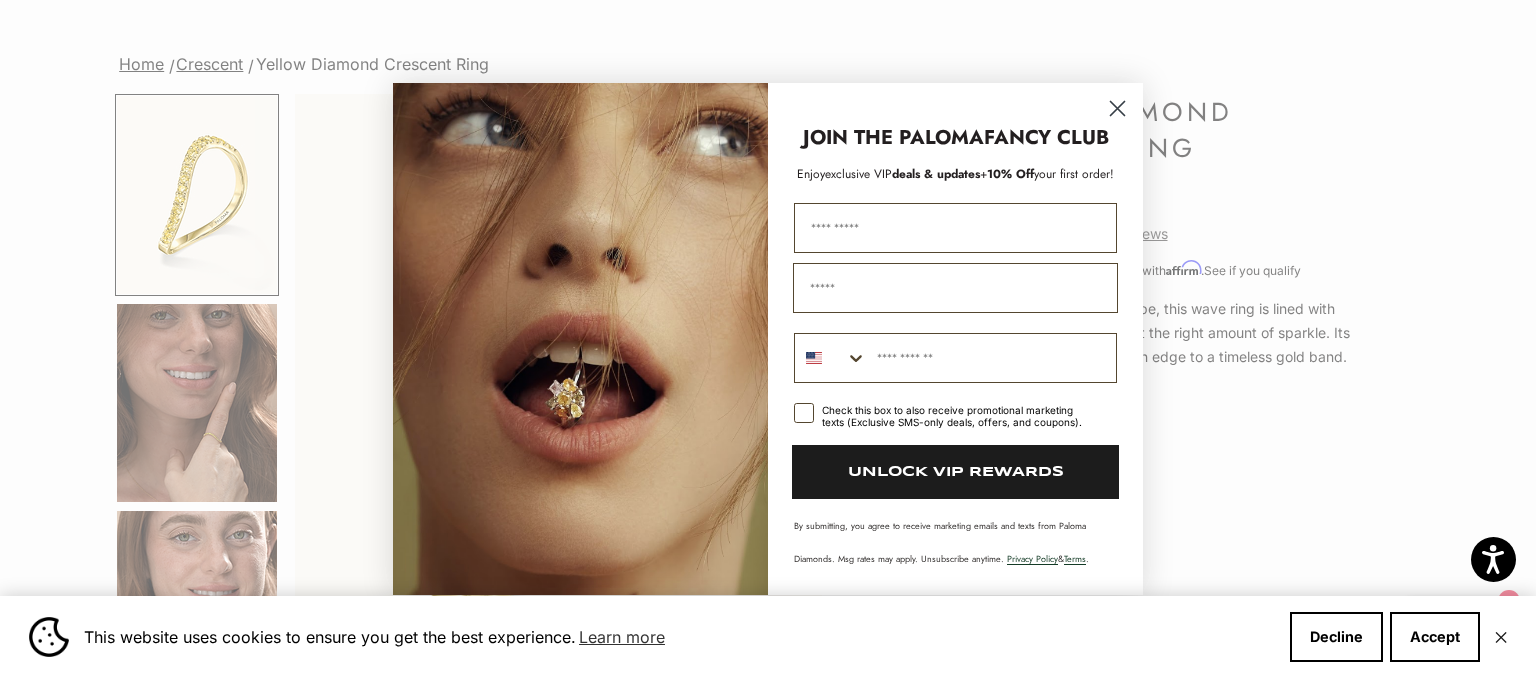 click 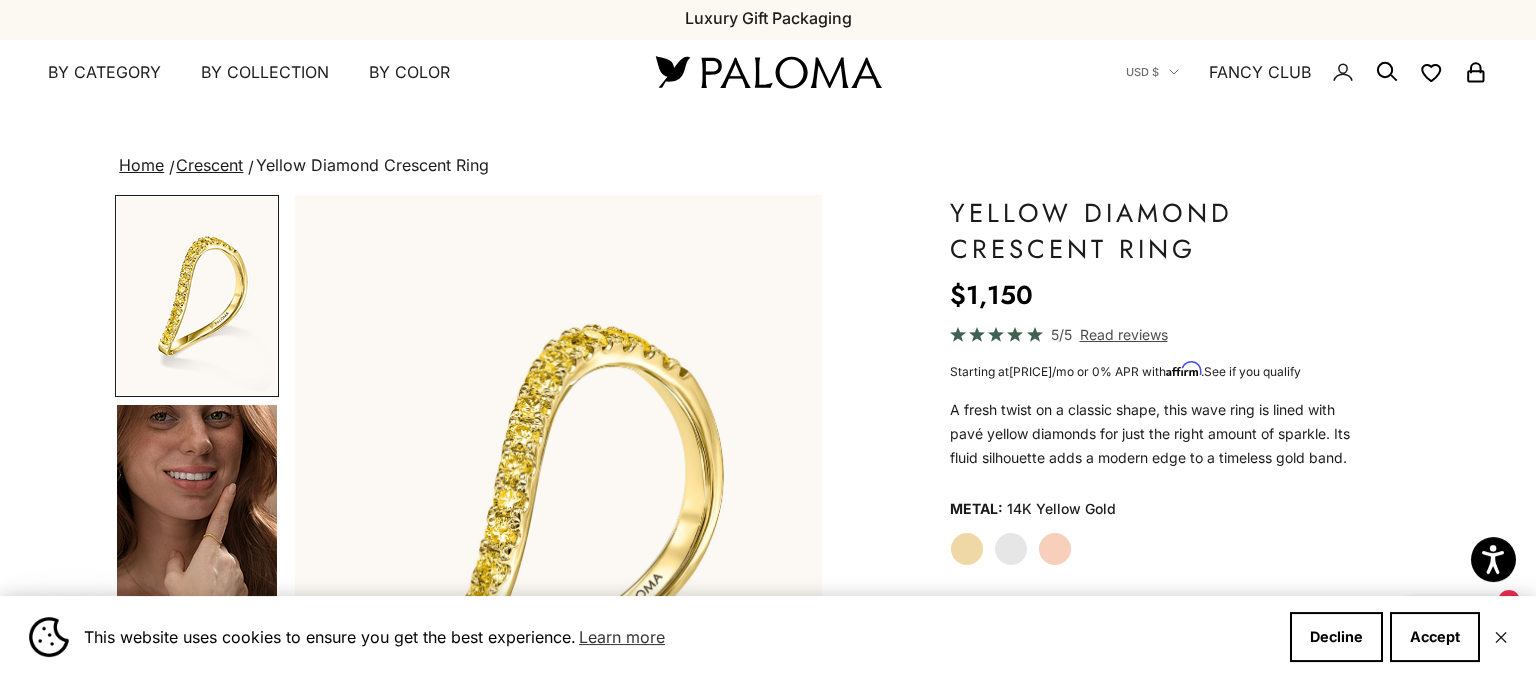 scroll, scrollTop: 0, scrollLeft: 0, axis: both 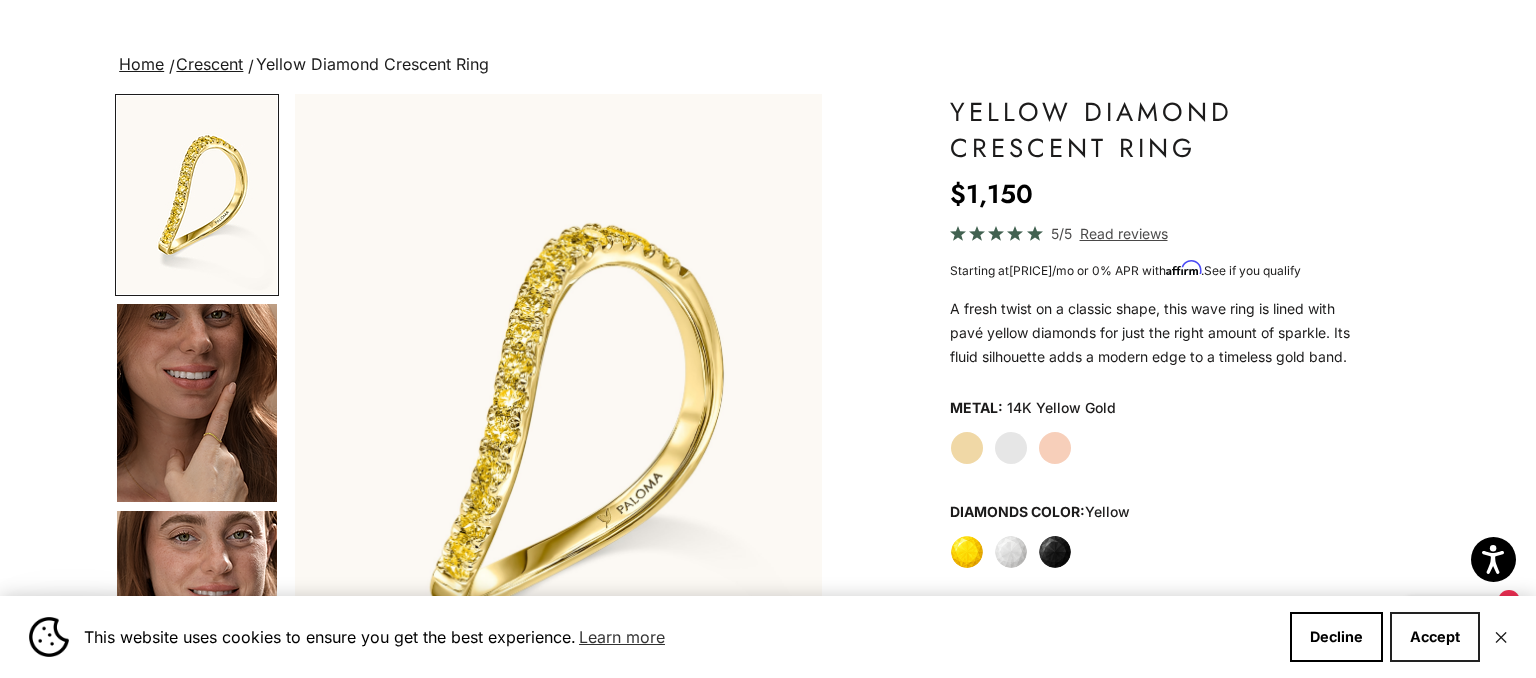 click on "Accept" at bounding box center (1435, 637) 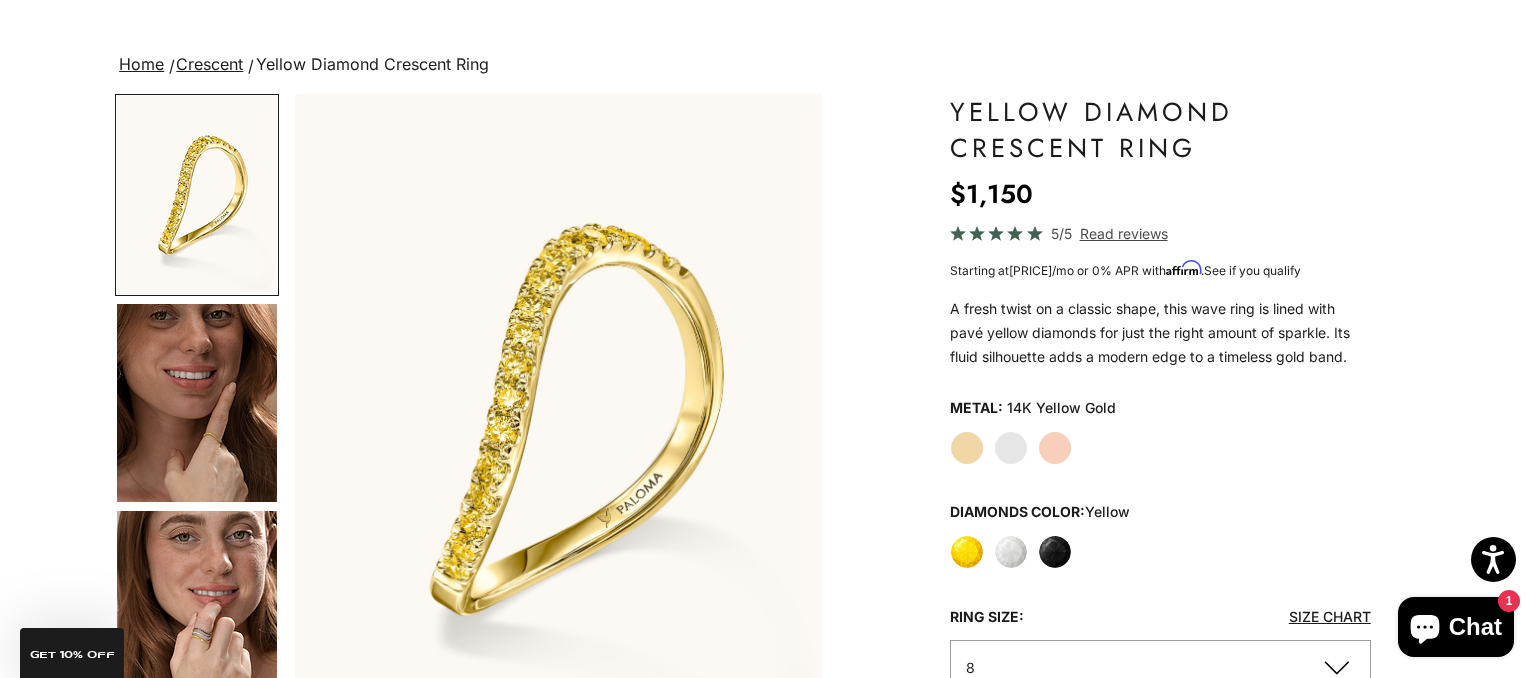 click at bounding box center (558, 419) 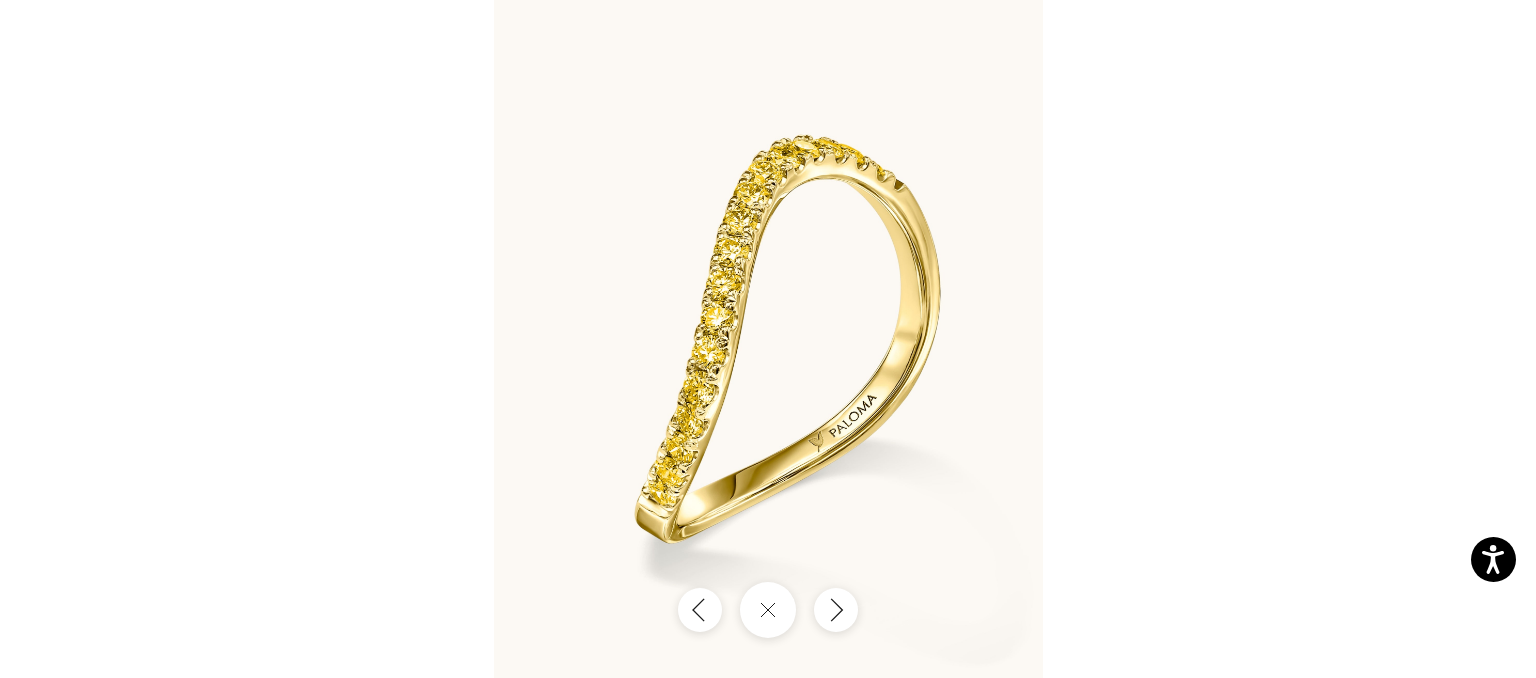 click at bounding box center (768, 339) 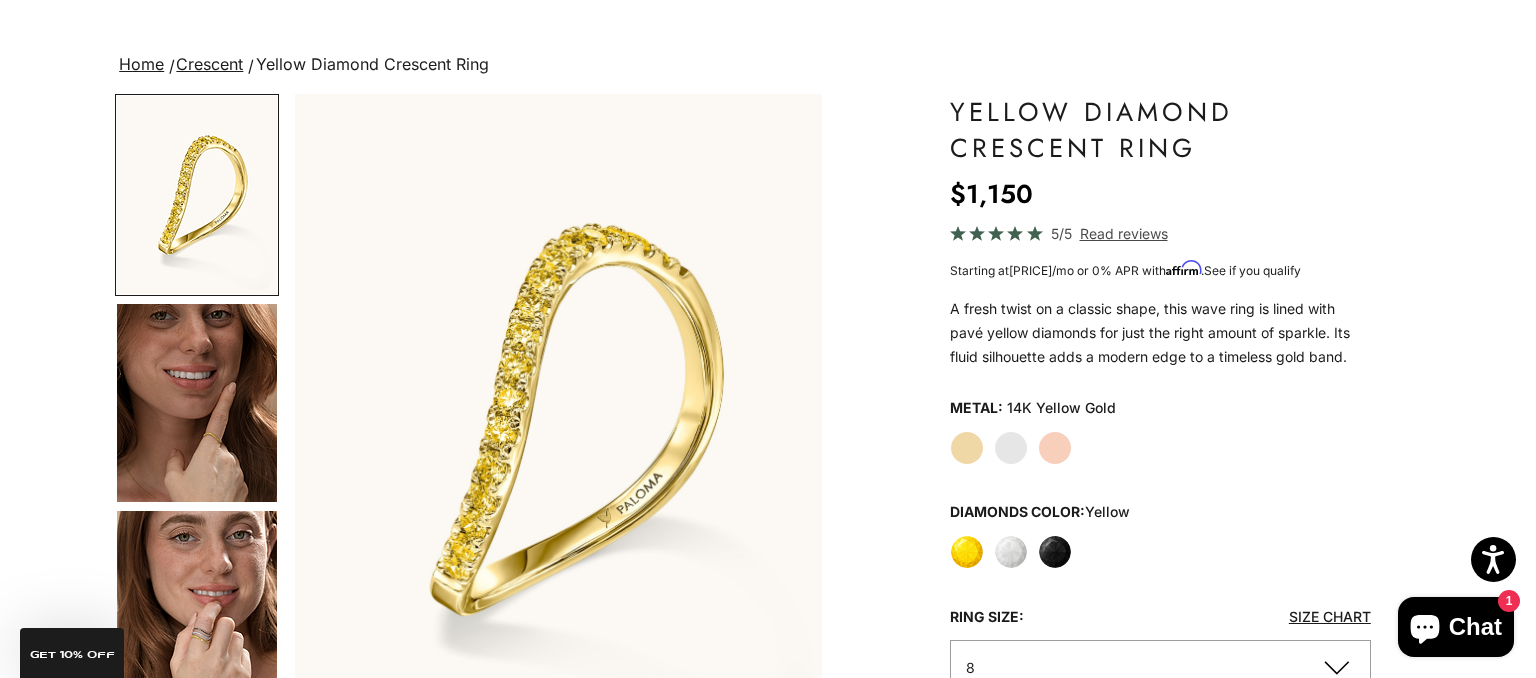 click at bounding box center [197, 403] 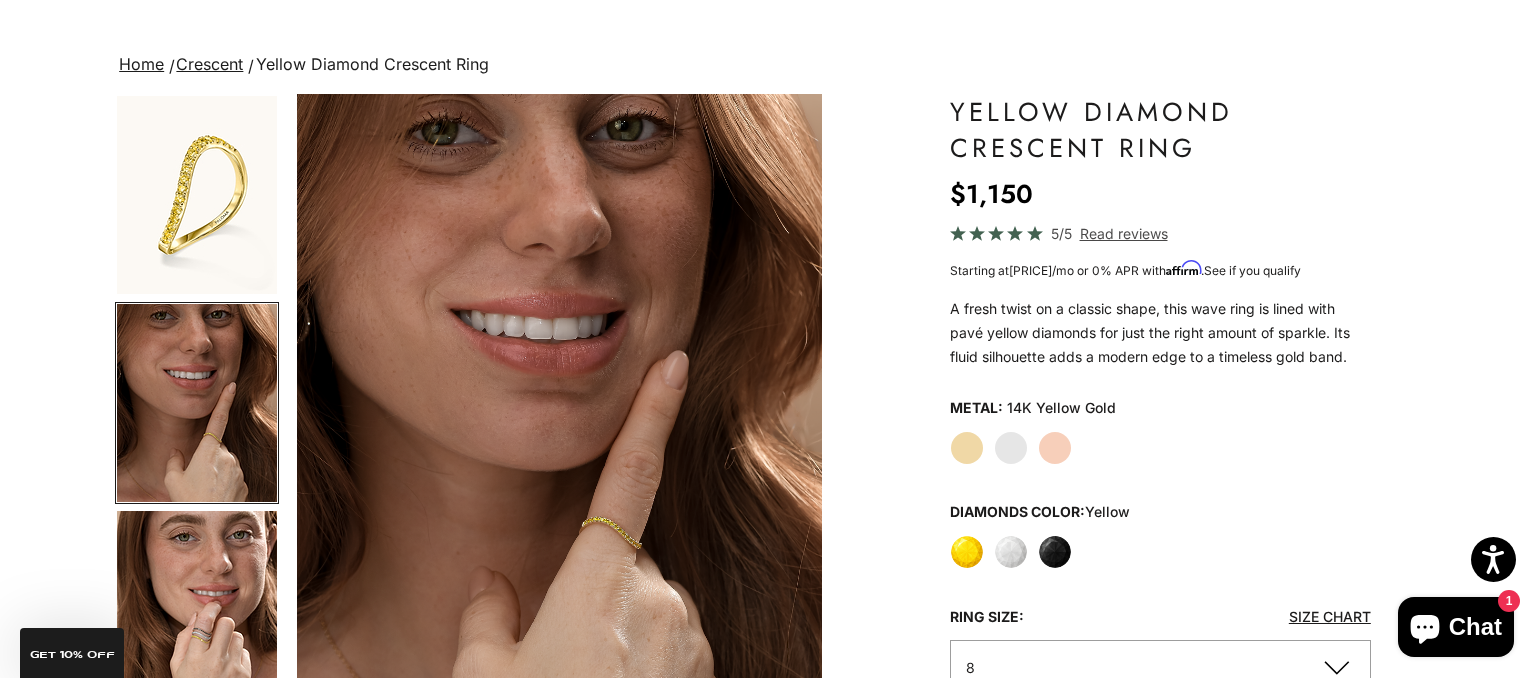 scroll, scrollTop: 0, scrollLeft: 550, axis: horizontal 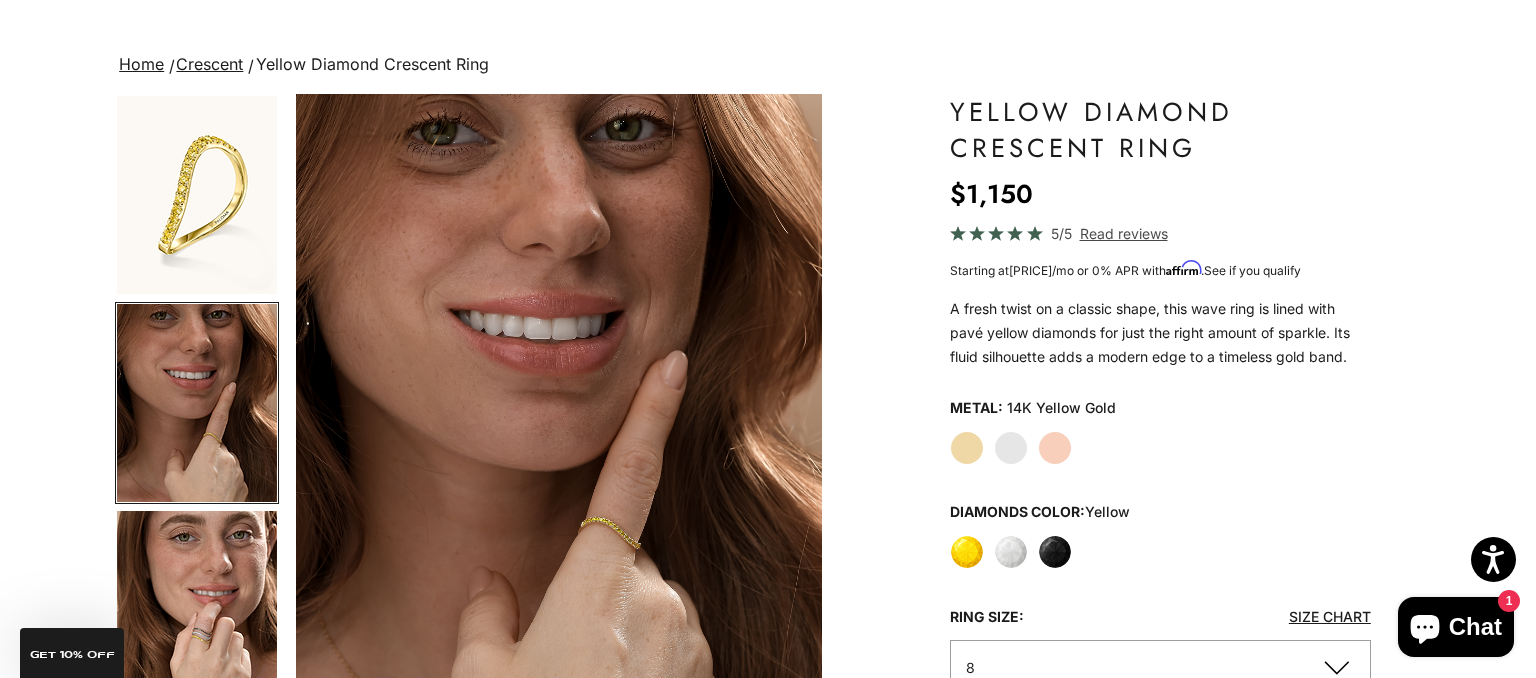 click at bounding box center (559, 419) 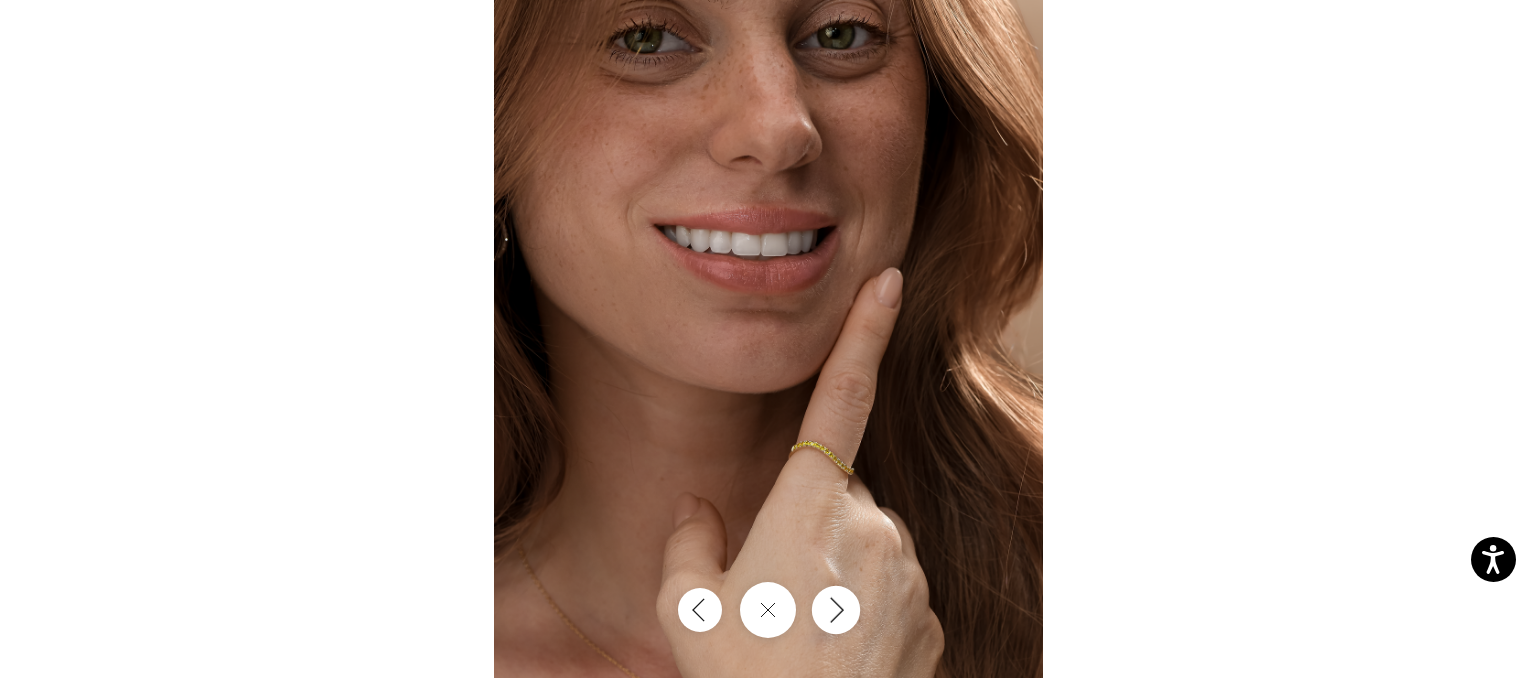 click 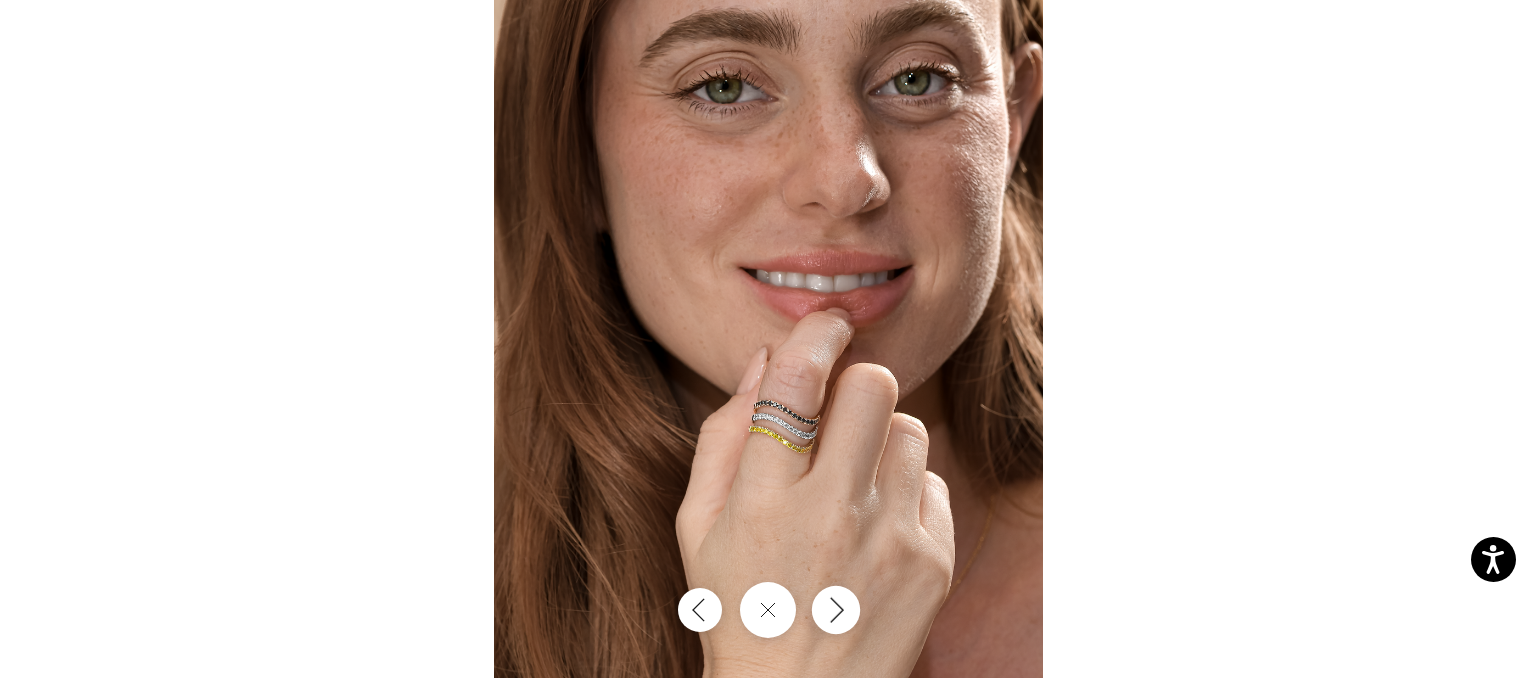 click 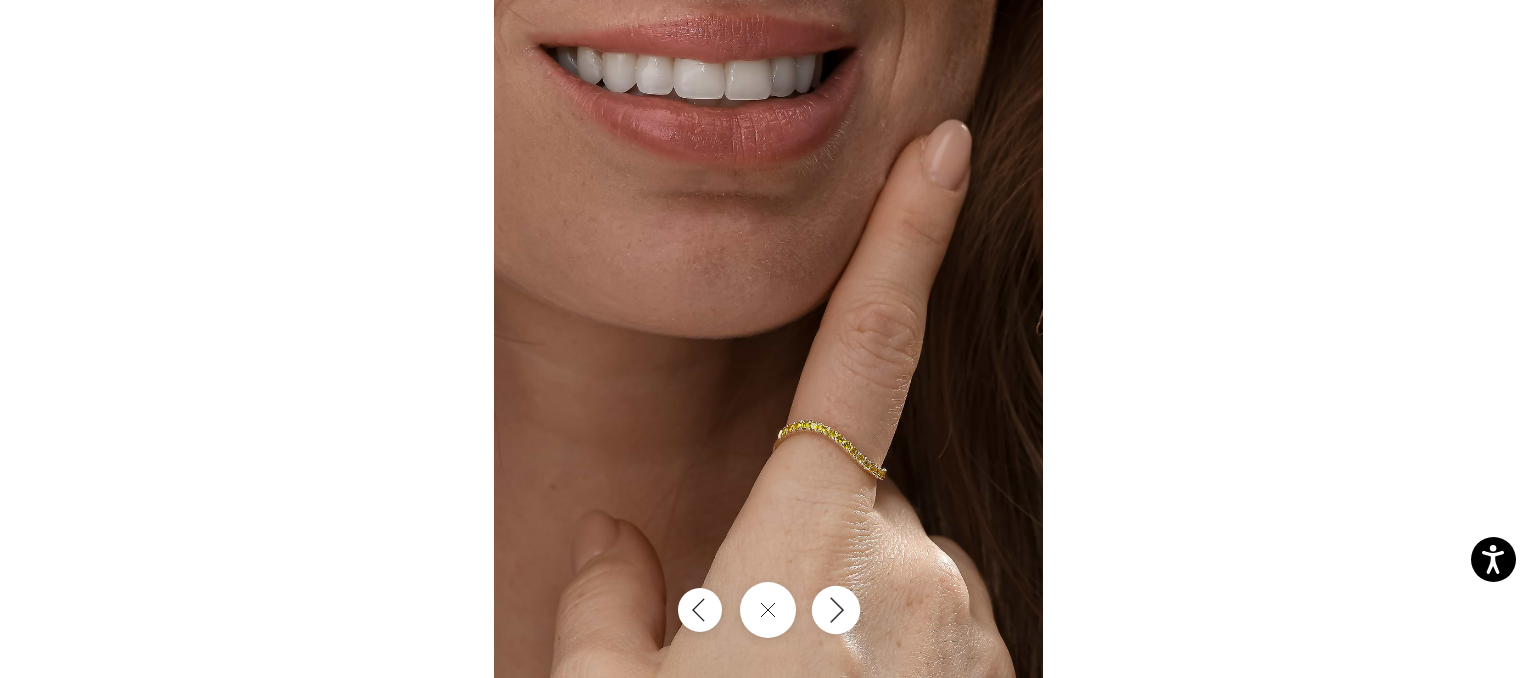 click 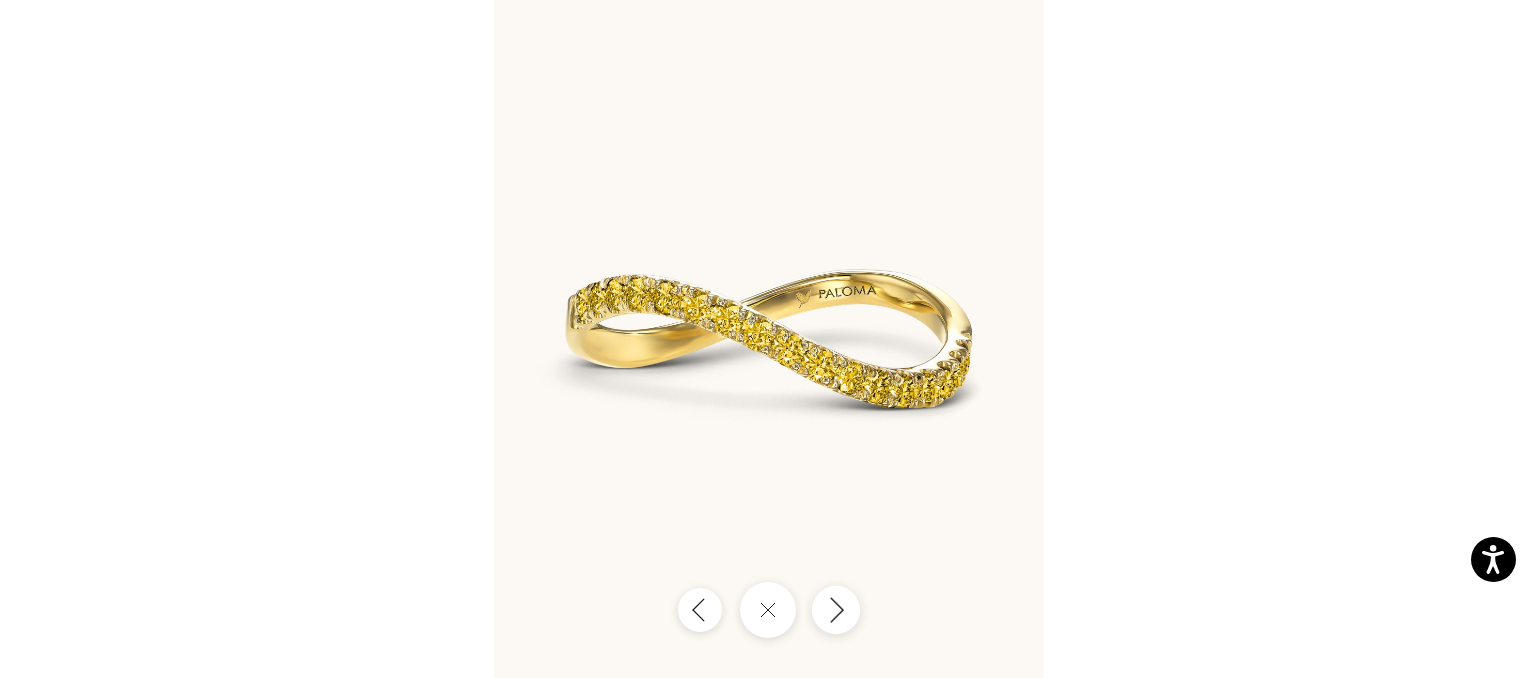 click 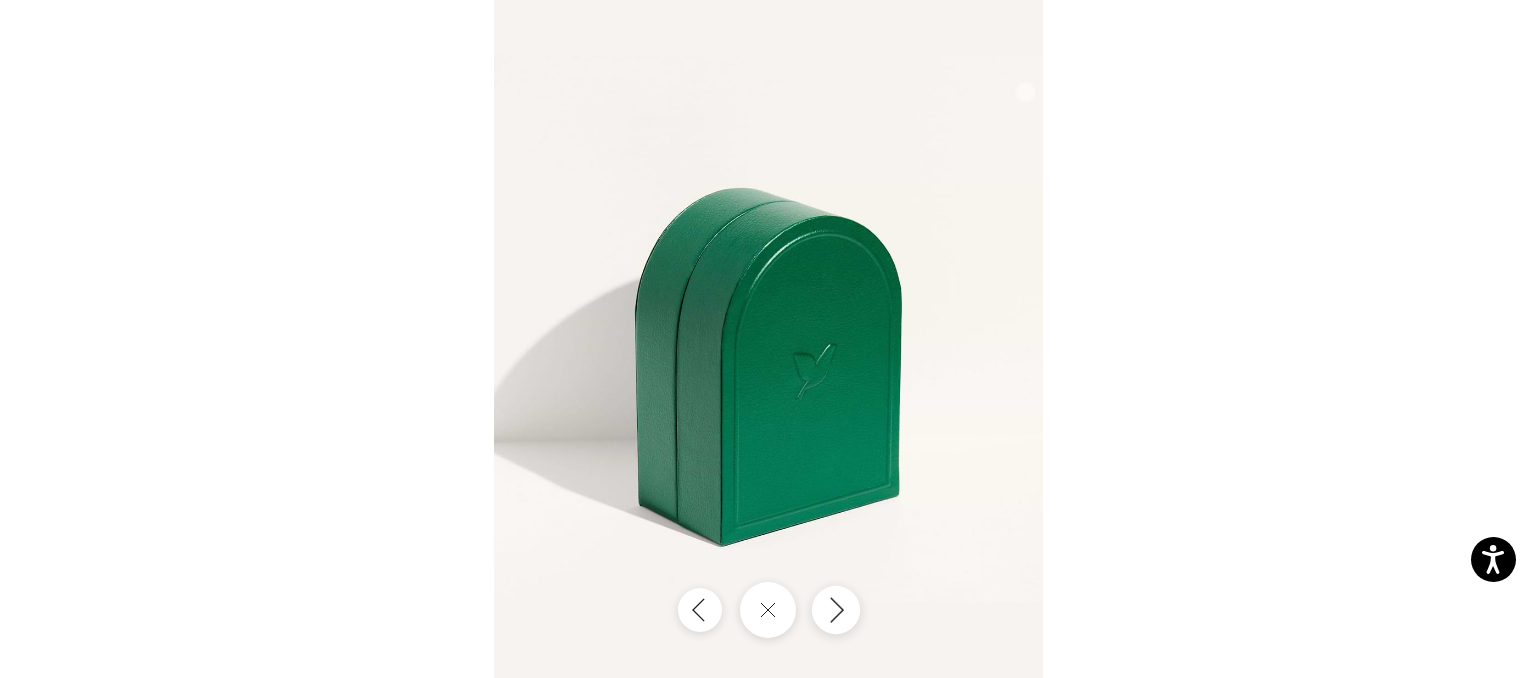 click 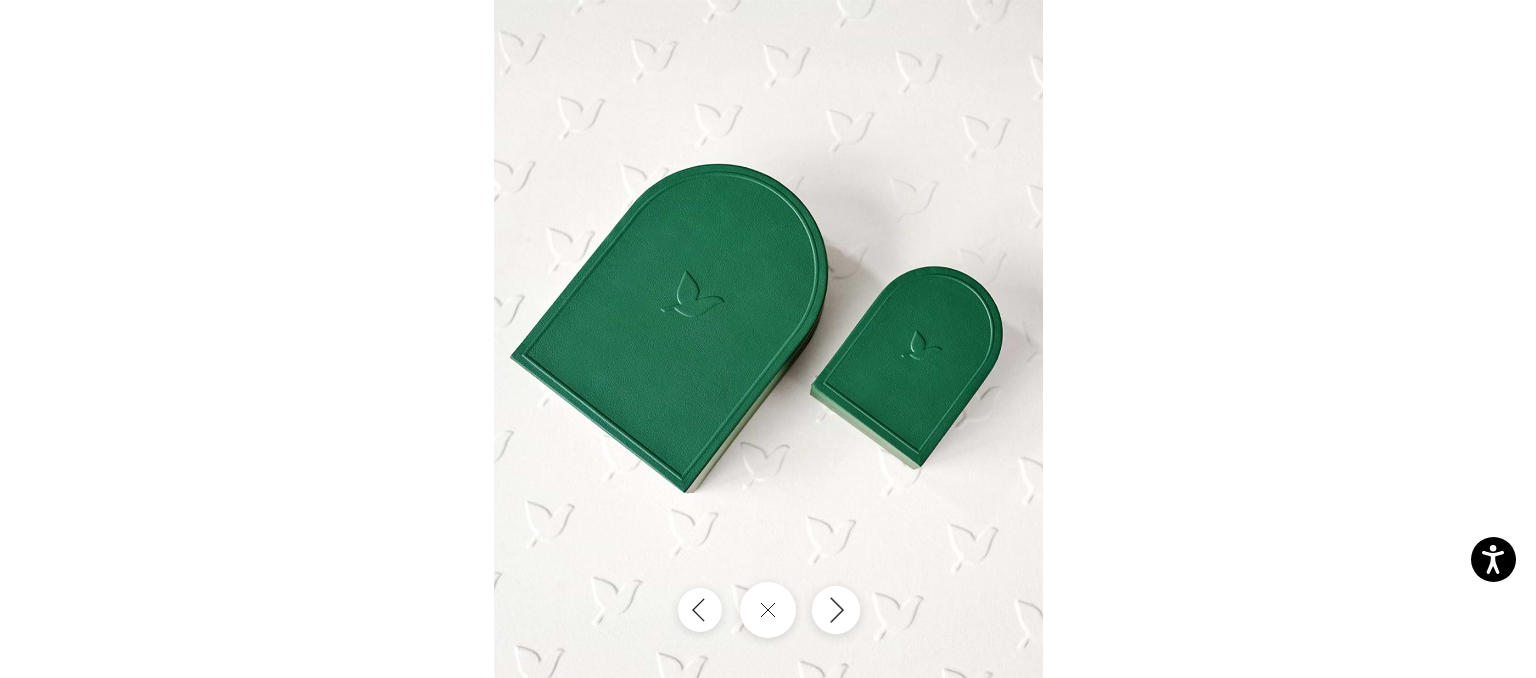 click 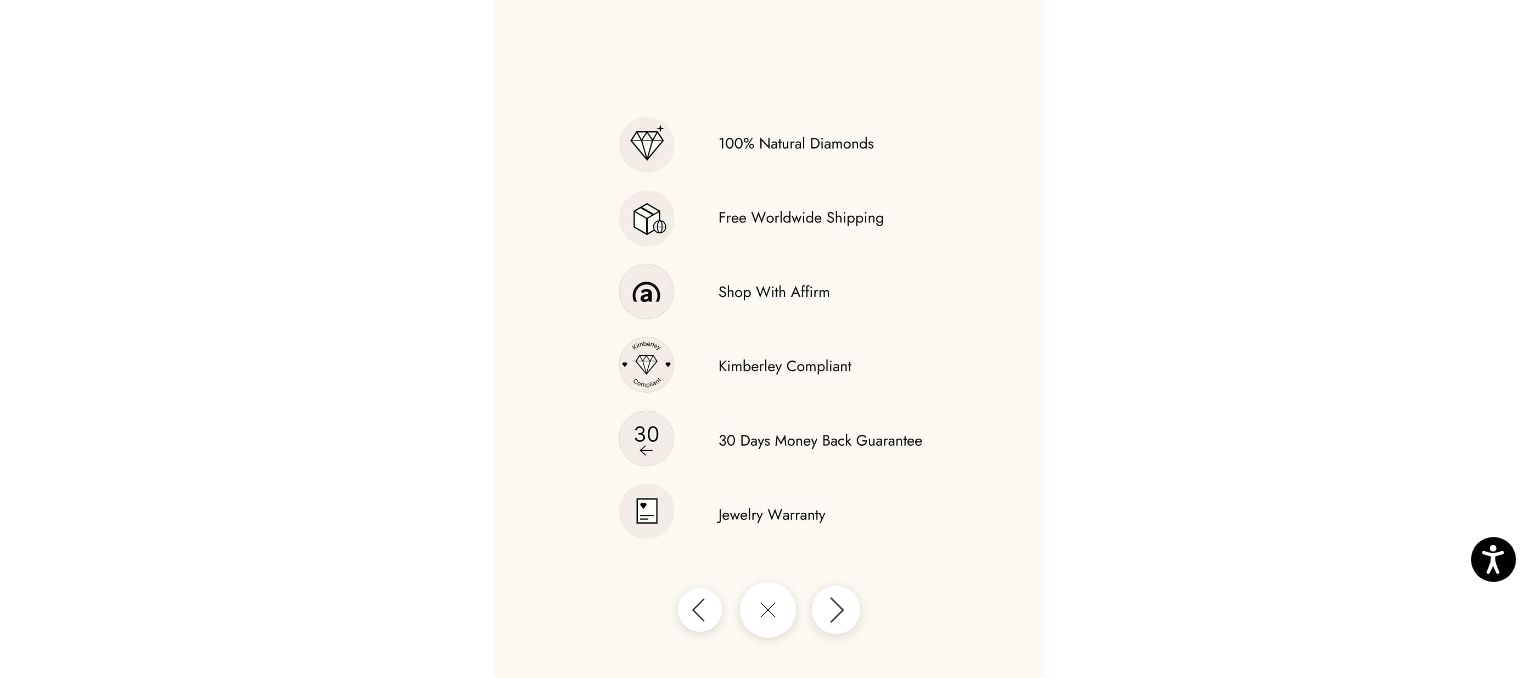 click 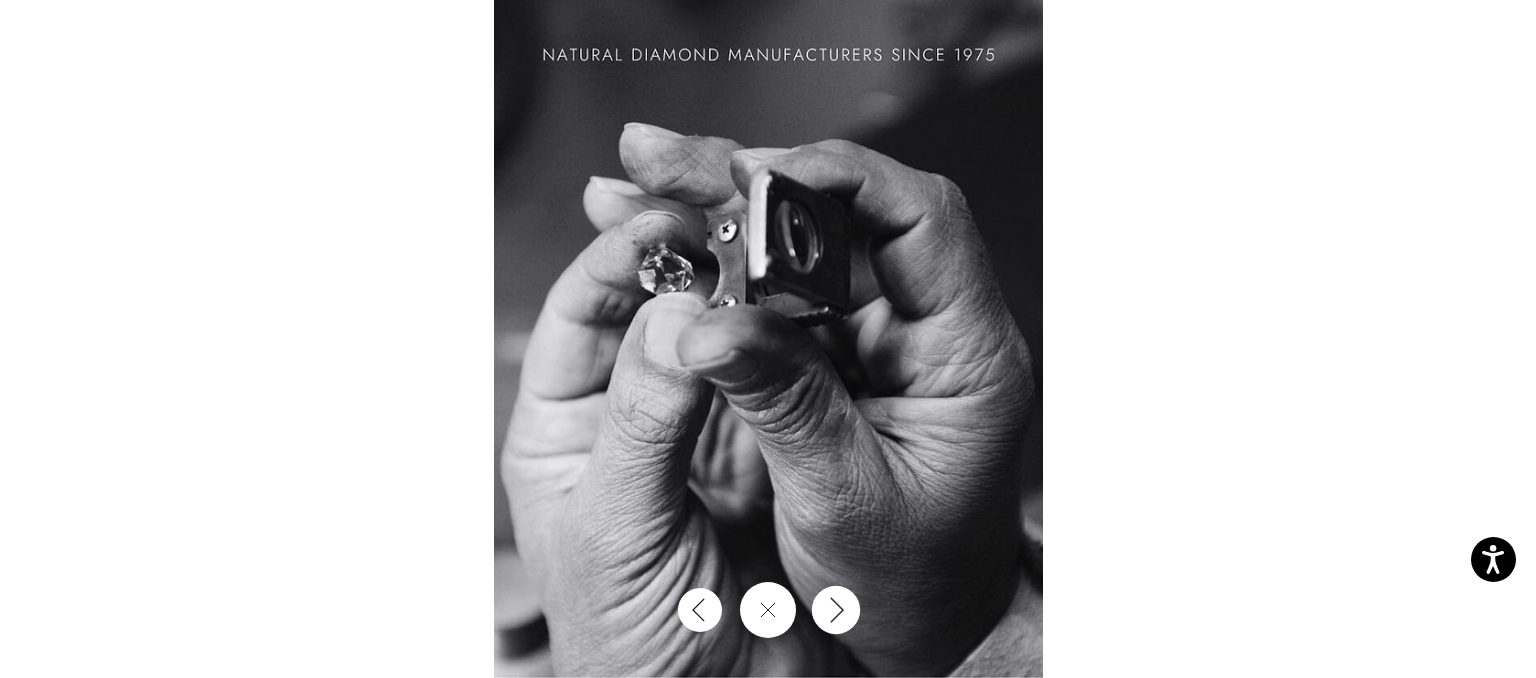 click 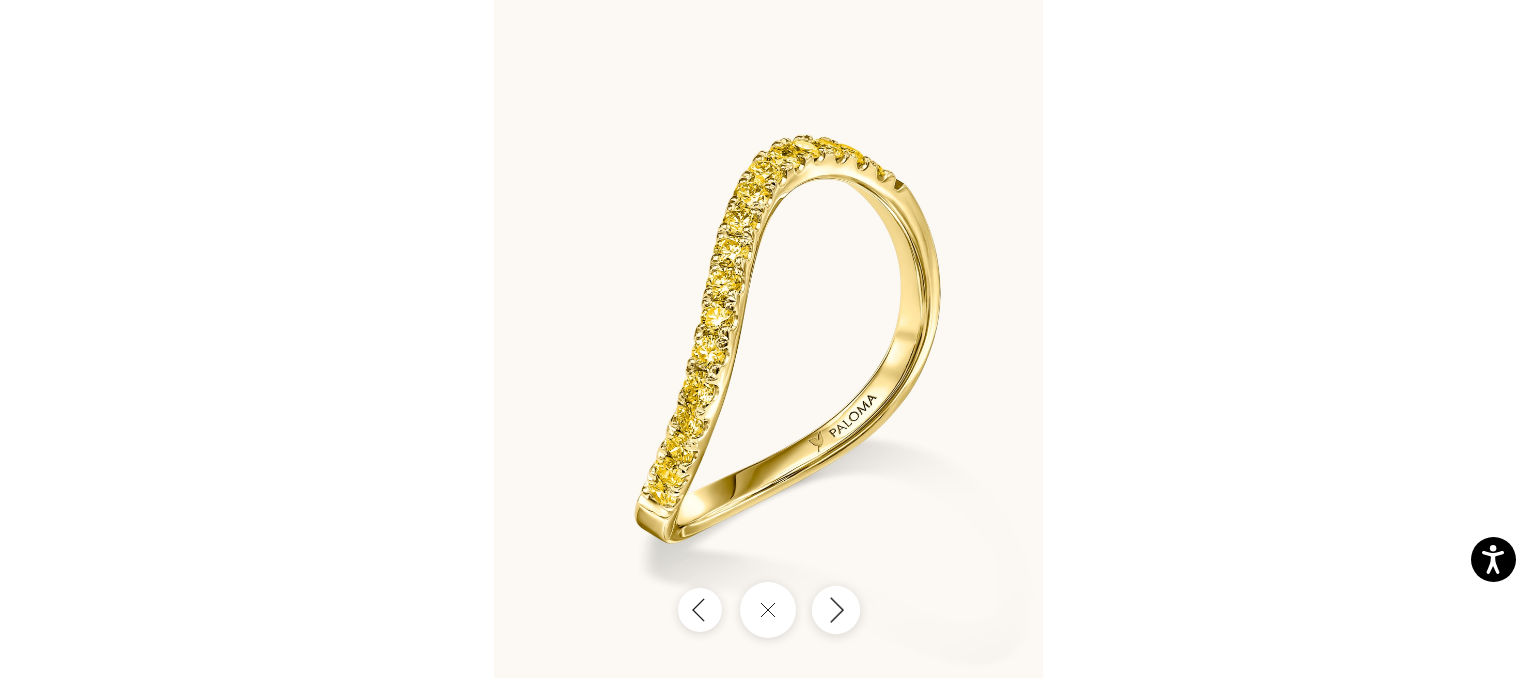 click 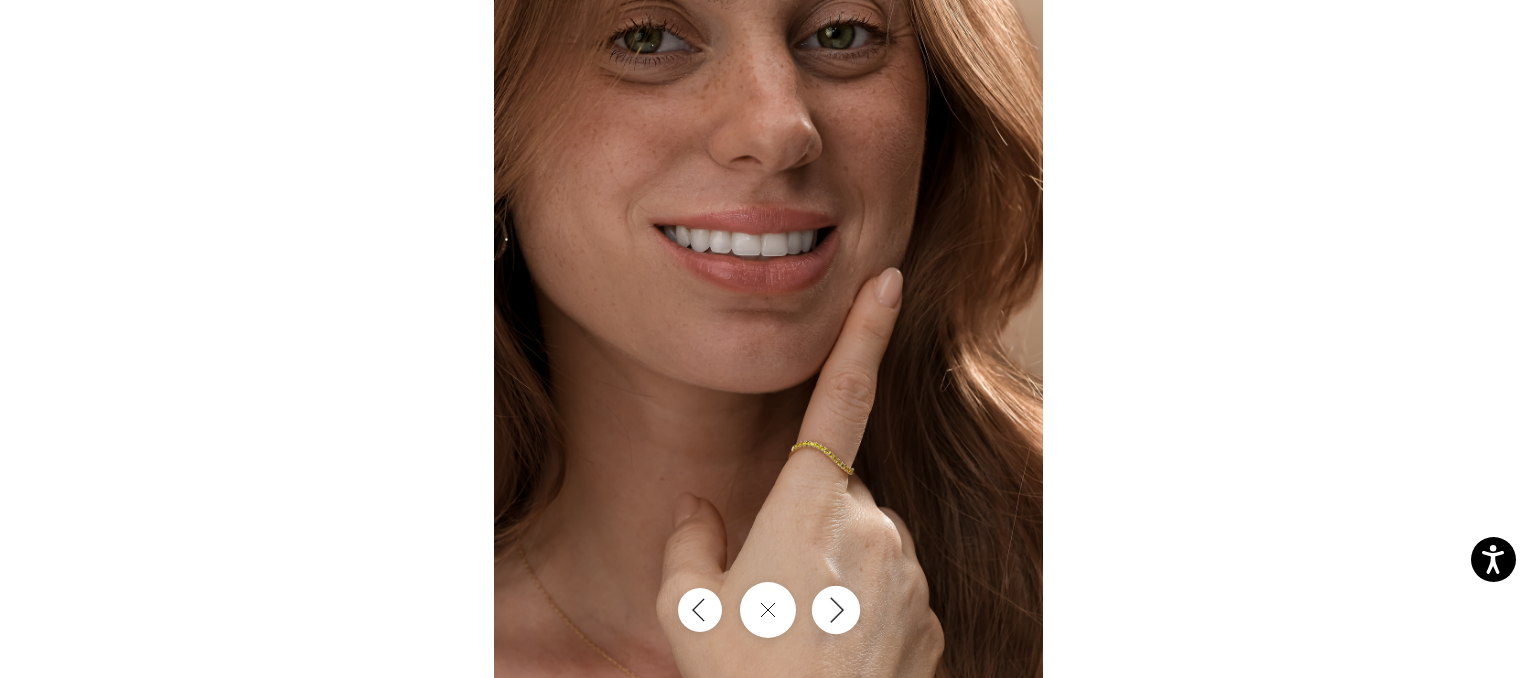click 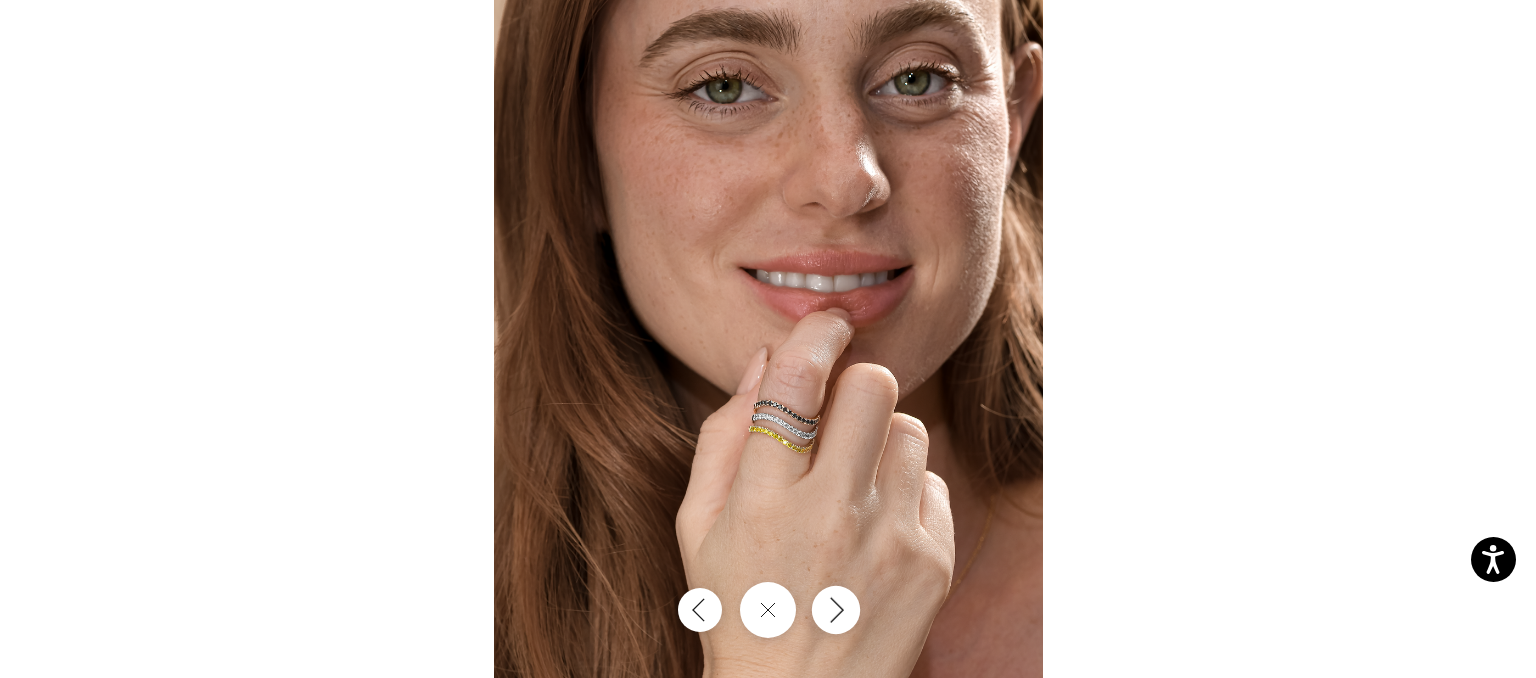 click 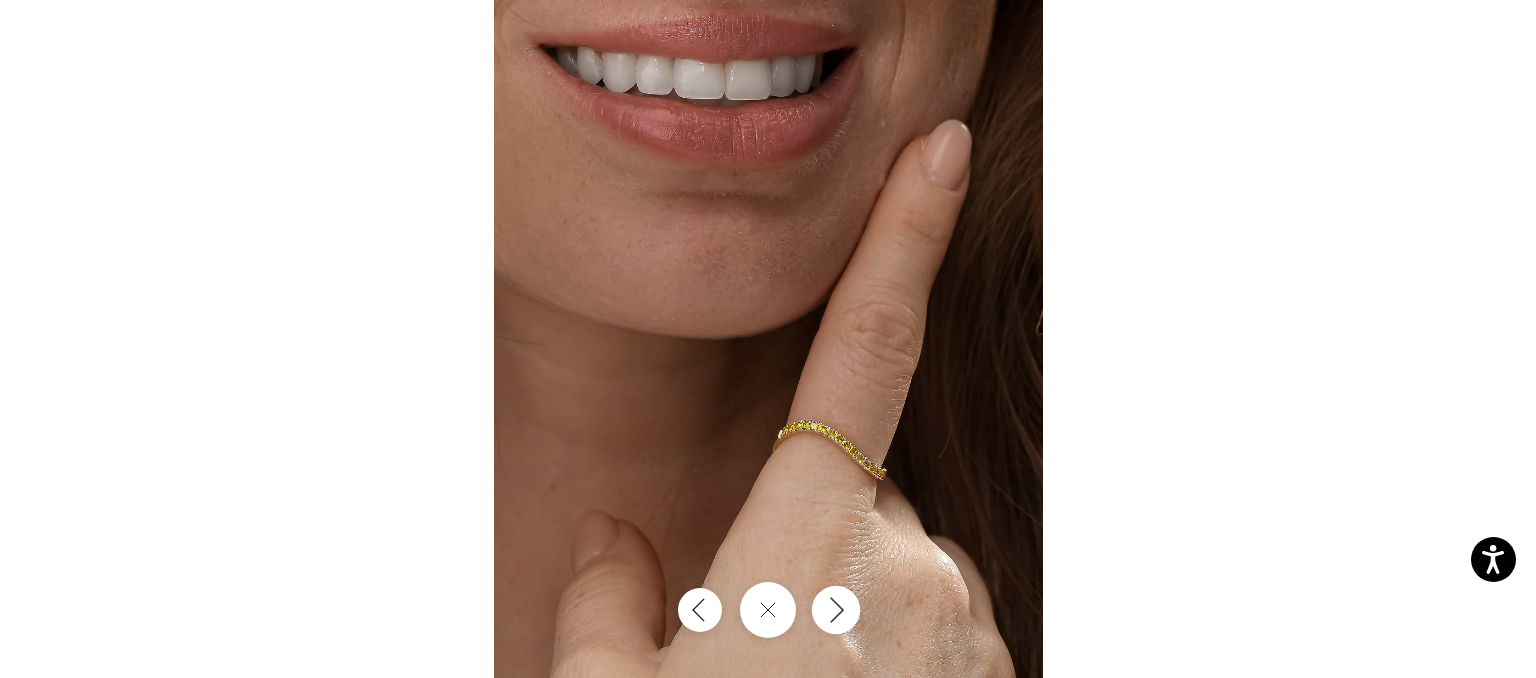 click at bounding box center [836, 610] 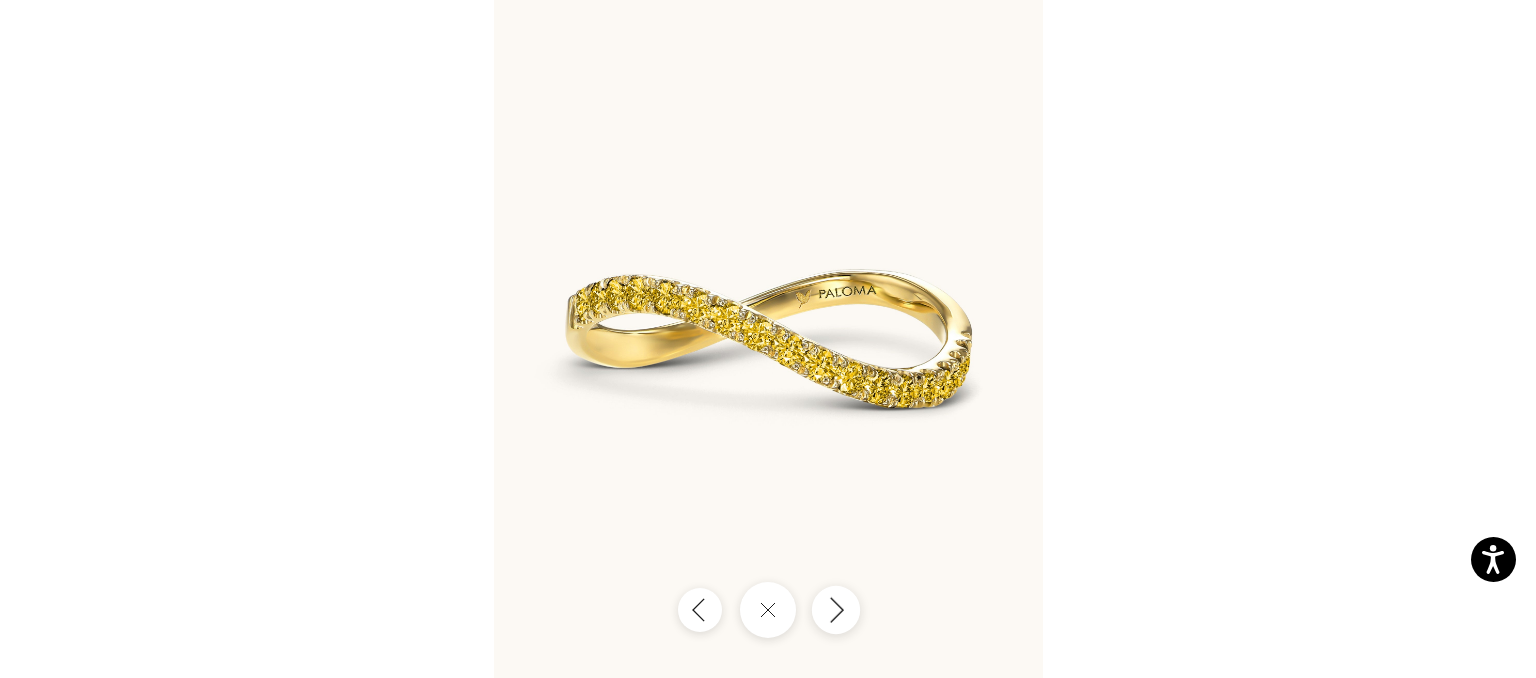 click at bounding box center [836, 610] 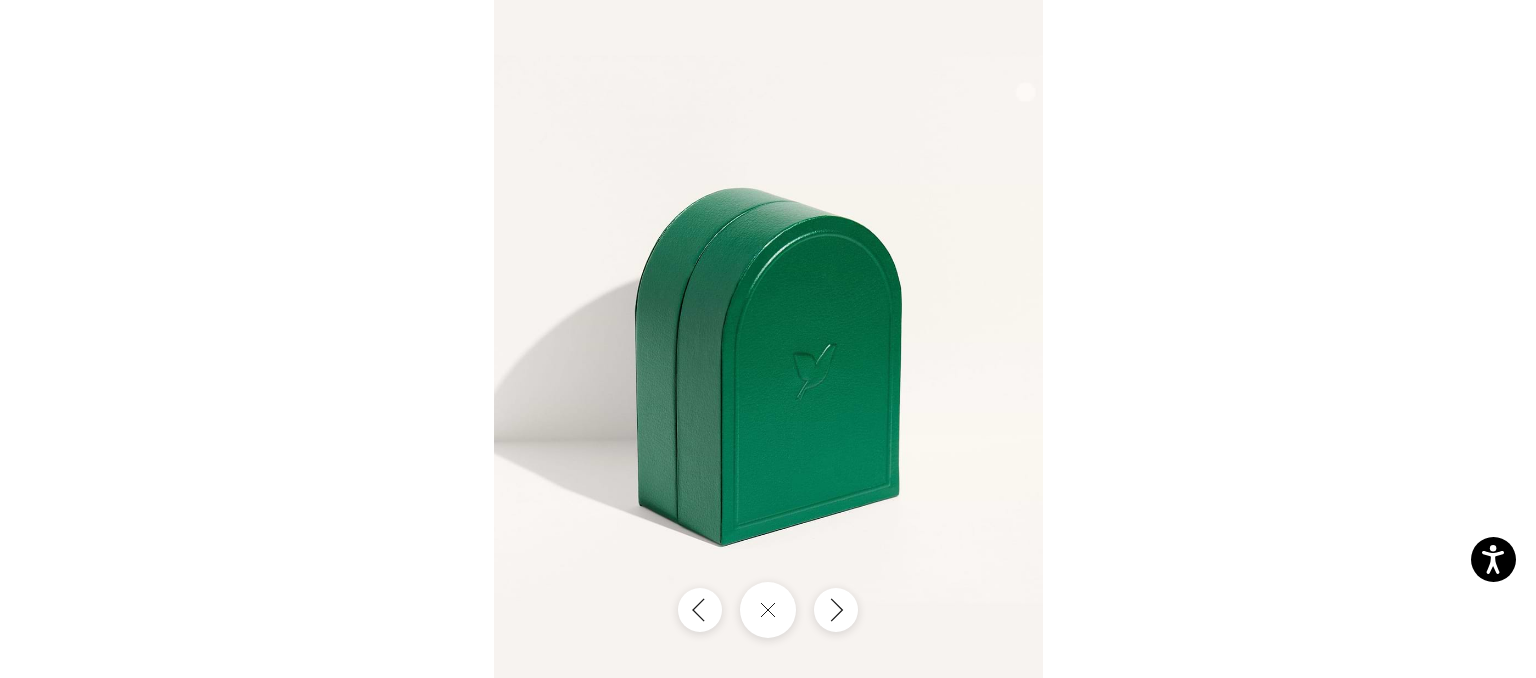 click at bounding box center [768, 339] 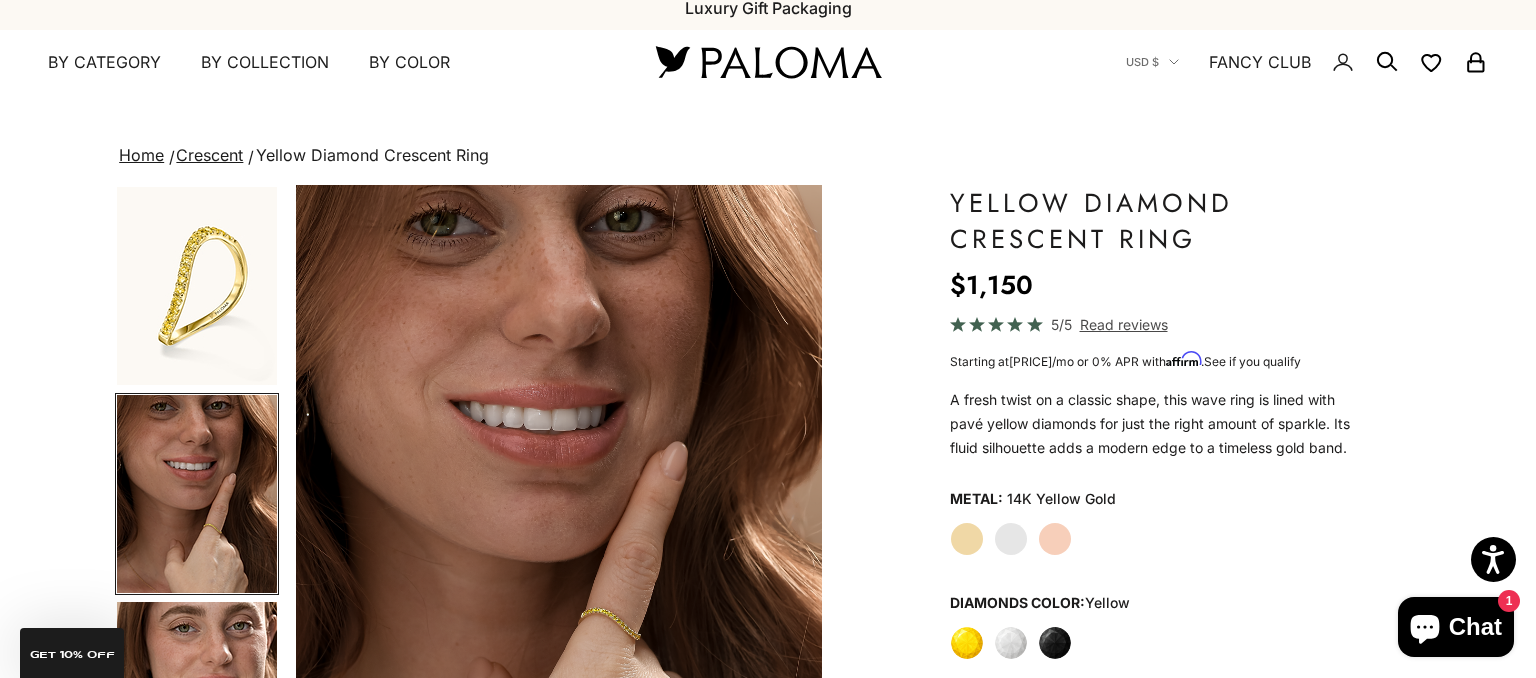 scroll, scrollTop: 0, scrollLeft: 0, axis: both 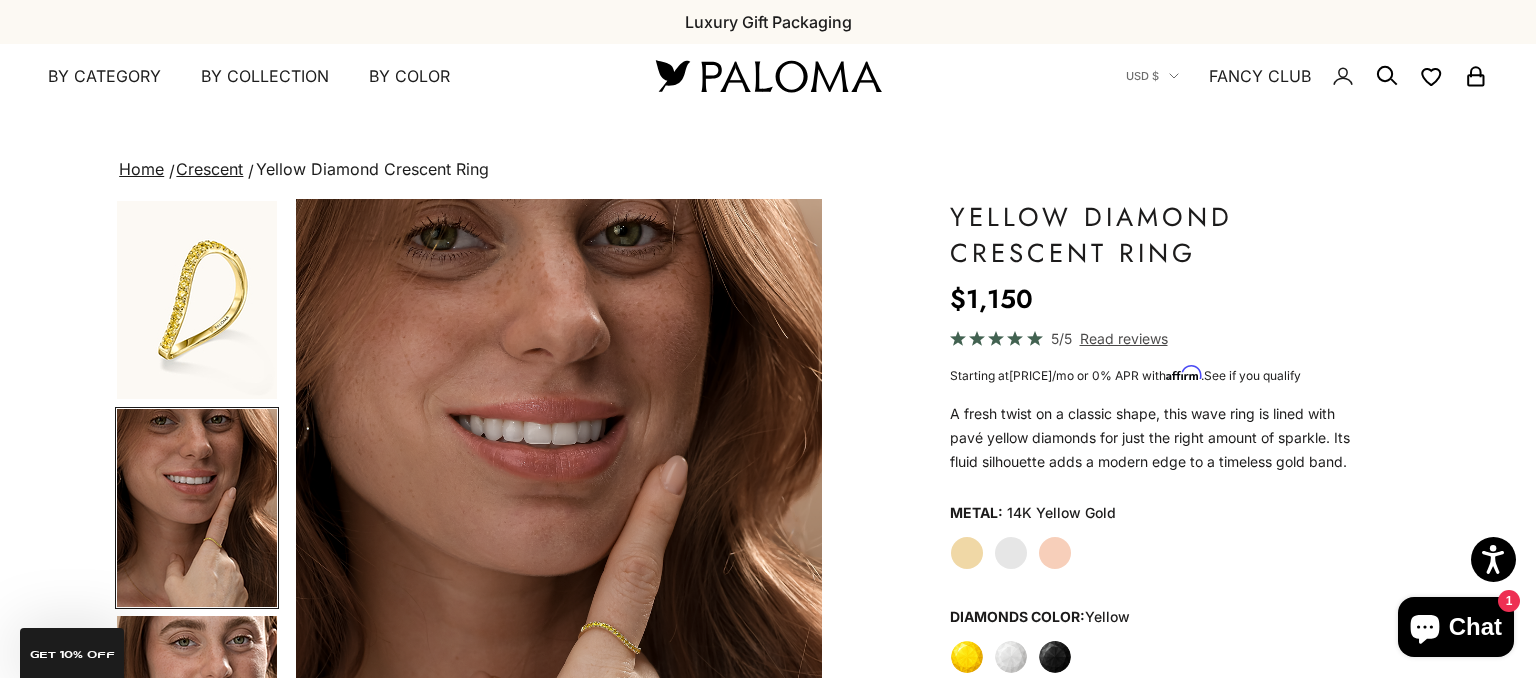 drag, startPoint x: 260, startPoint y: 61, endPoint x: 306, endPoint y: 59, distance: 46.043457 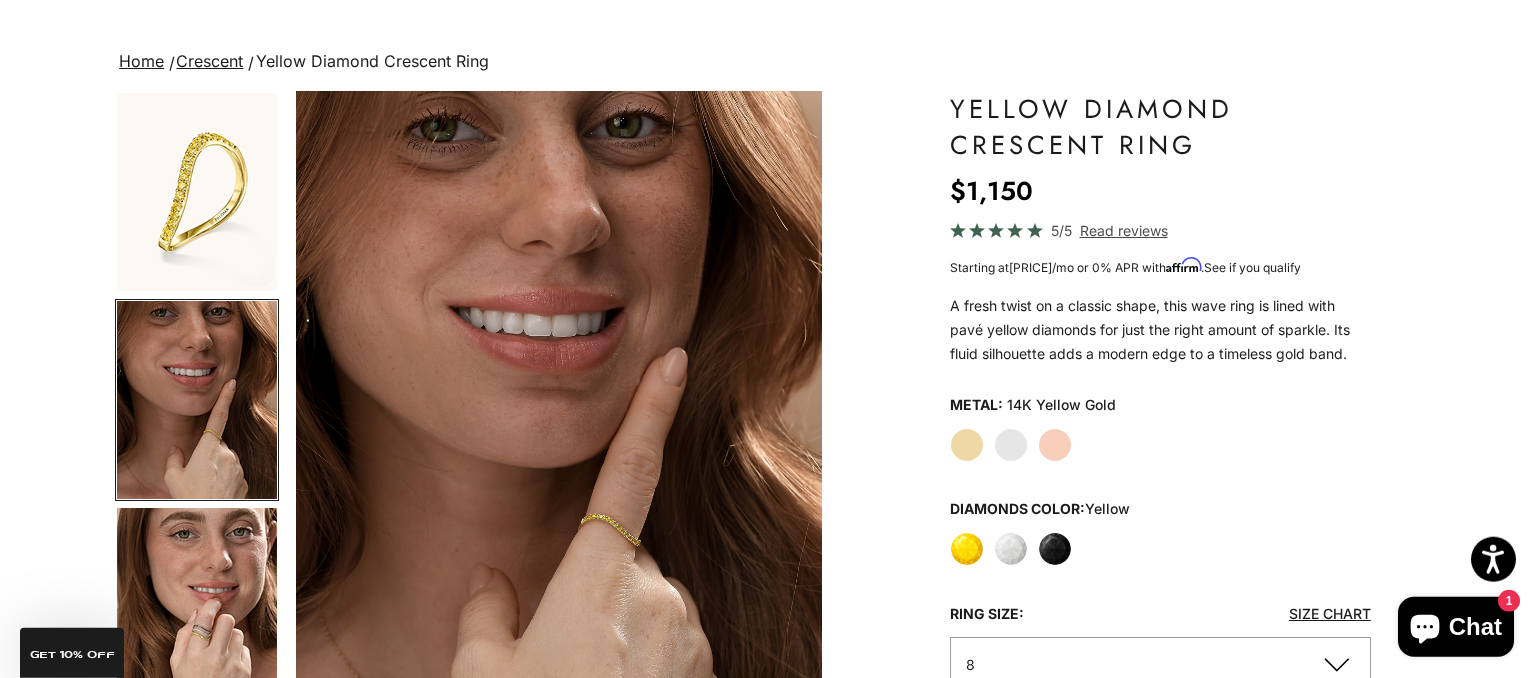 scroll, scrollTop: 0, scrollLeft: 0, axis: both 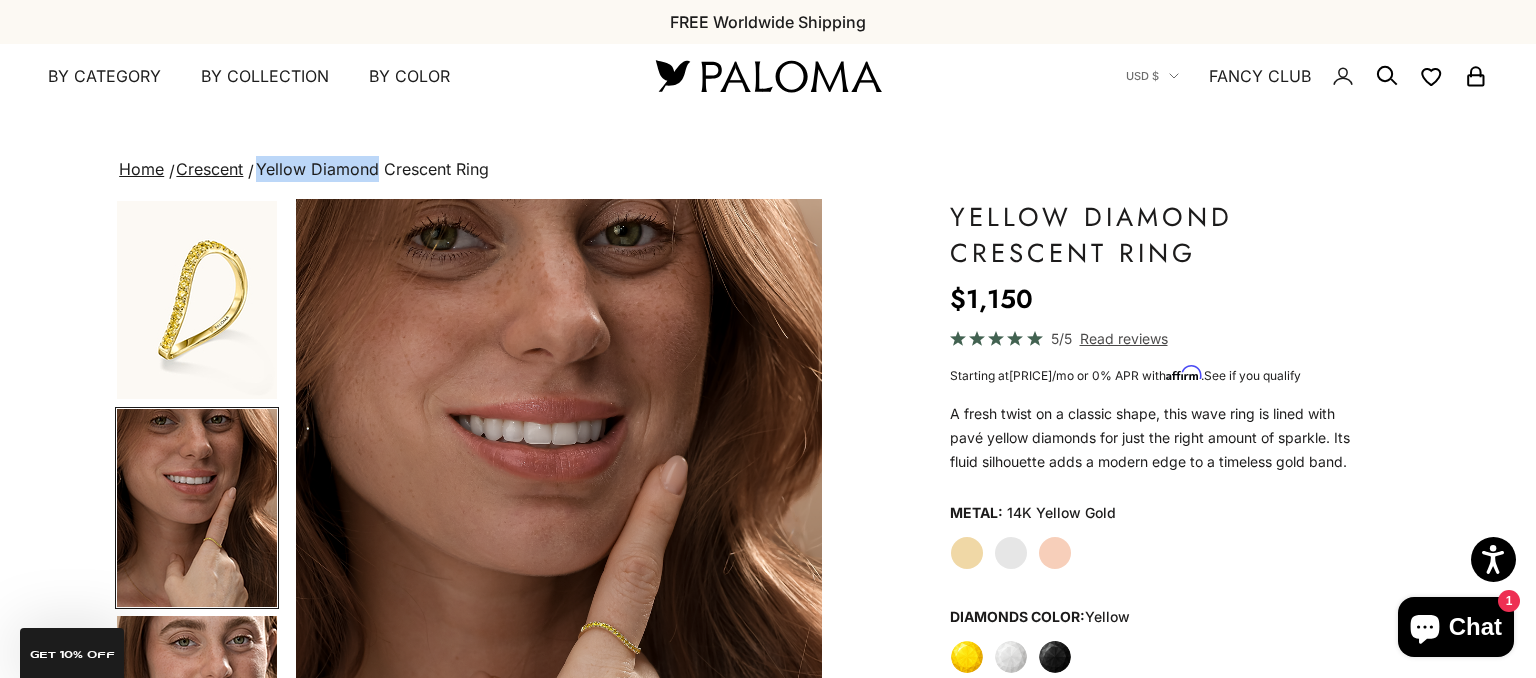drag, startPoint x: 260, startPoint y: 172, endPoint x: 375, endPoint y: 175, distance: 115.03912 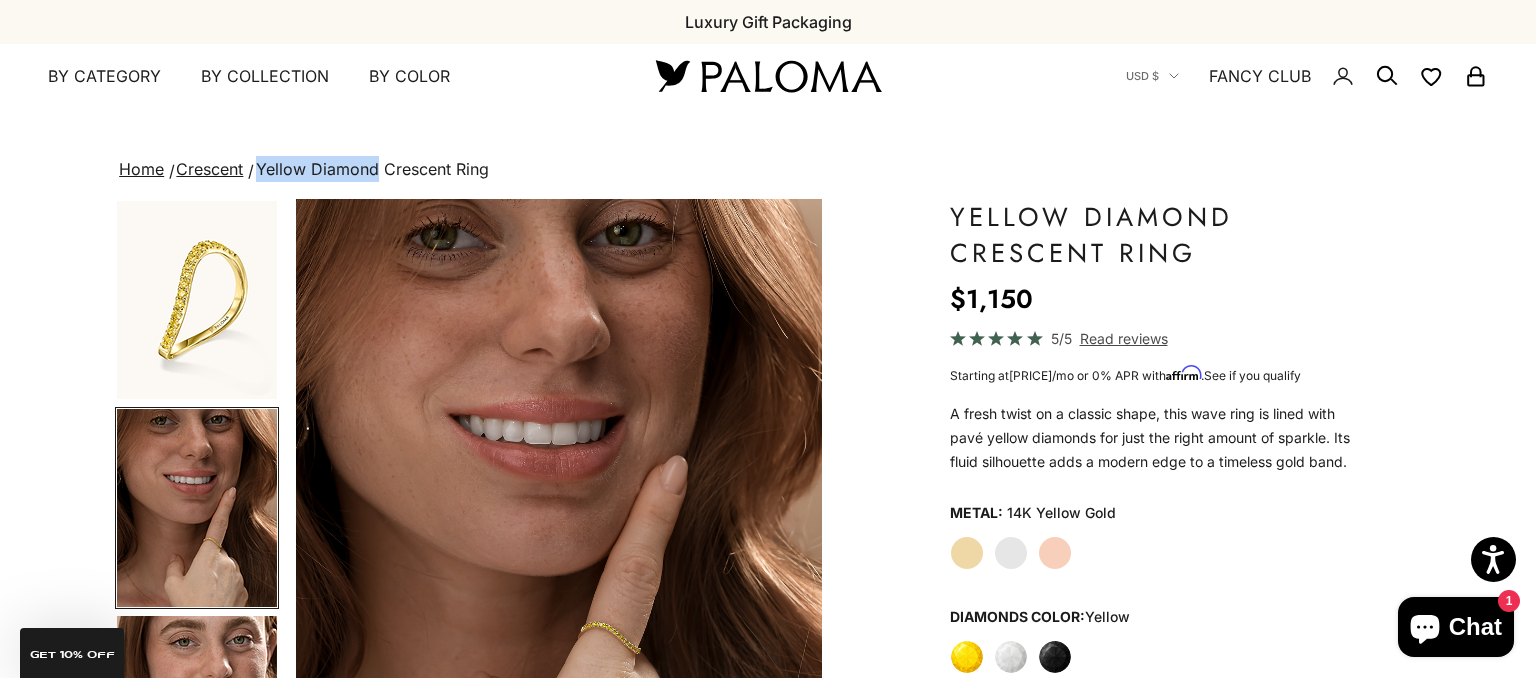click 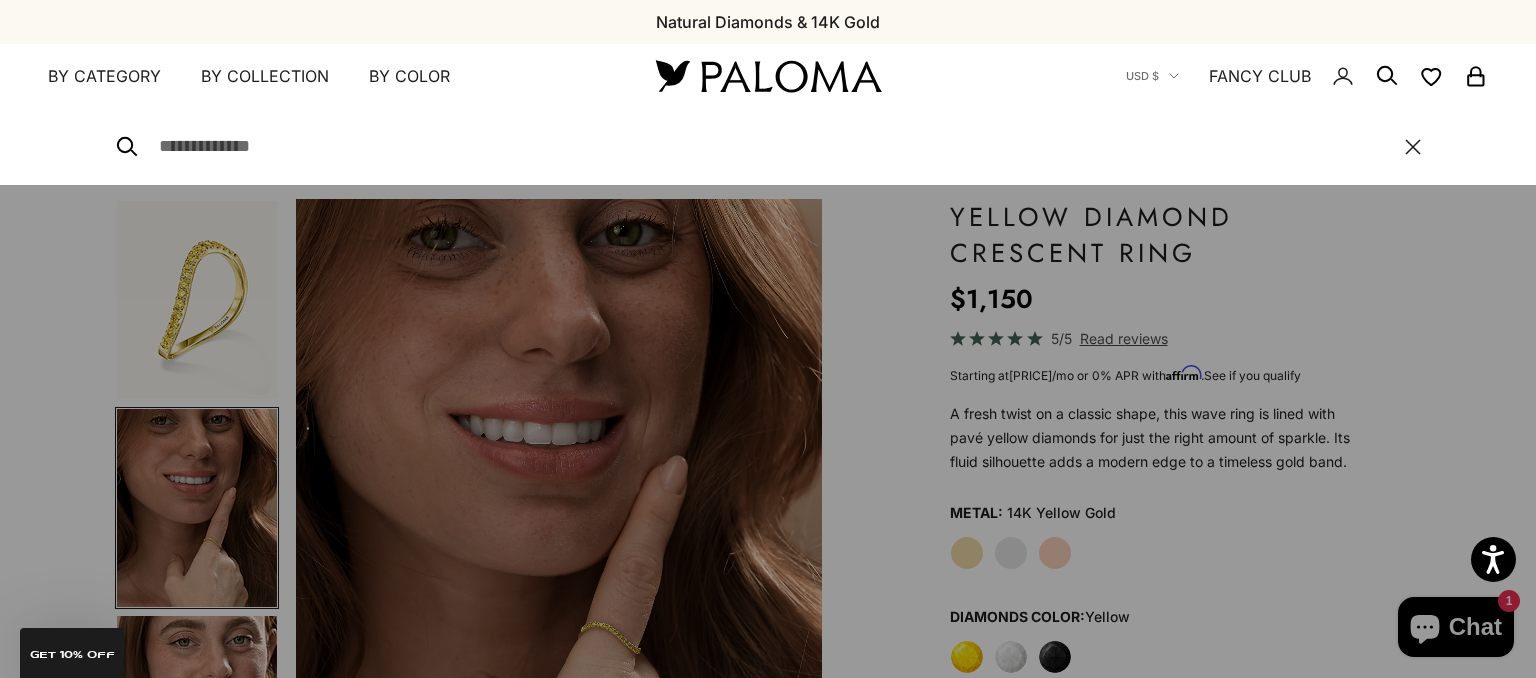 click at bounding box center (772, 146) 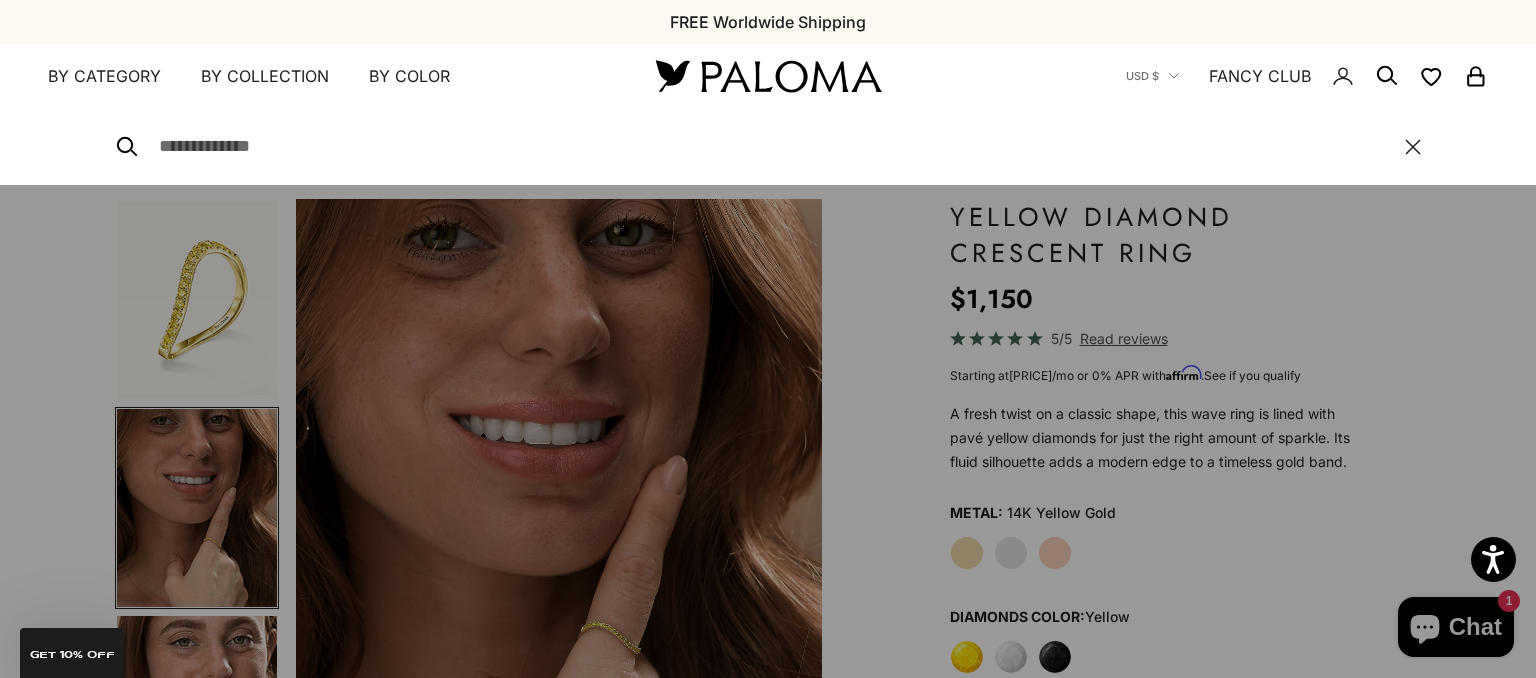 paste on "**********" 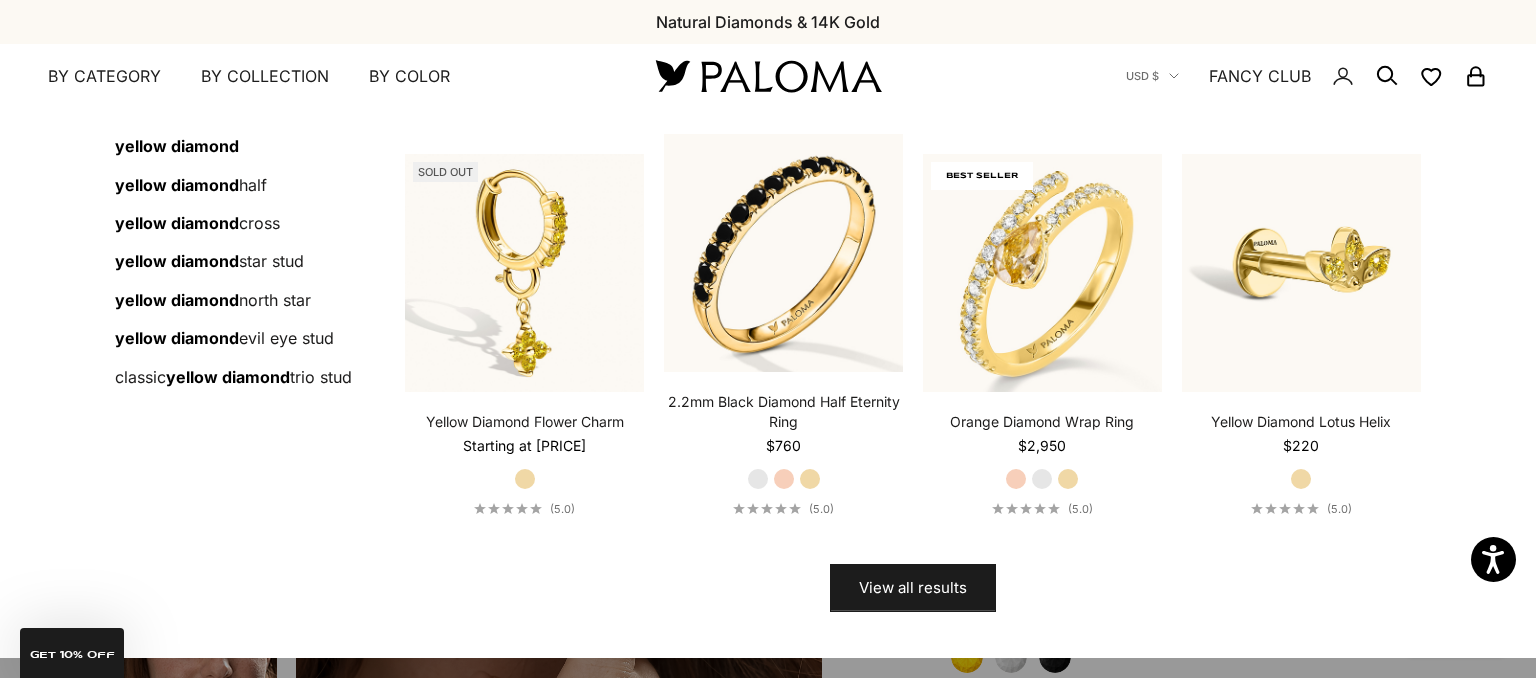 scroll, scrollTop: 0, scrollLeft: 0, axis: both 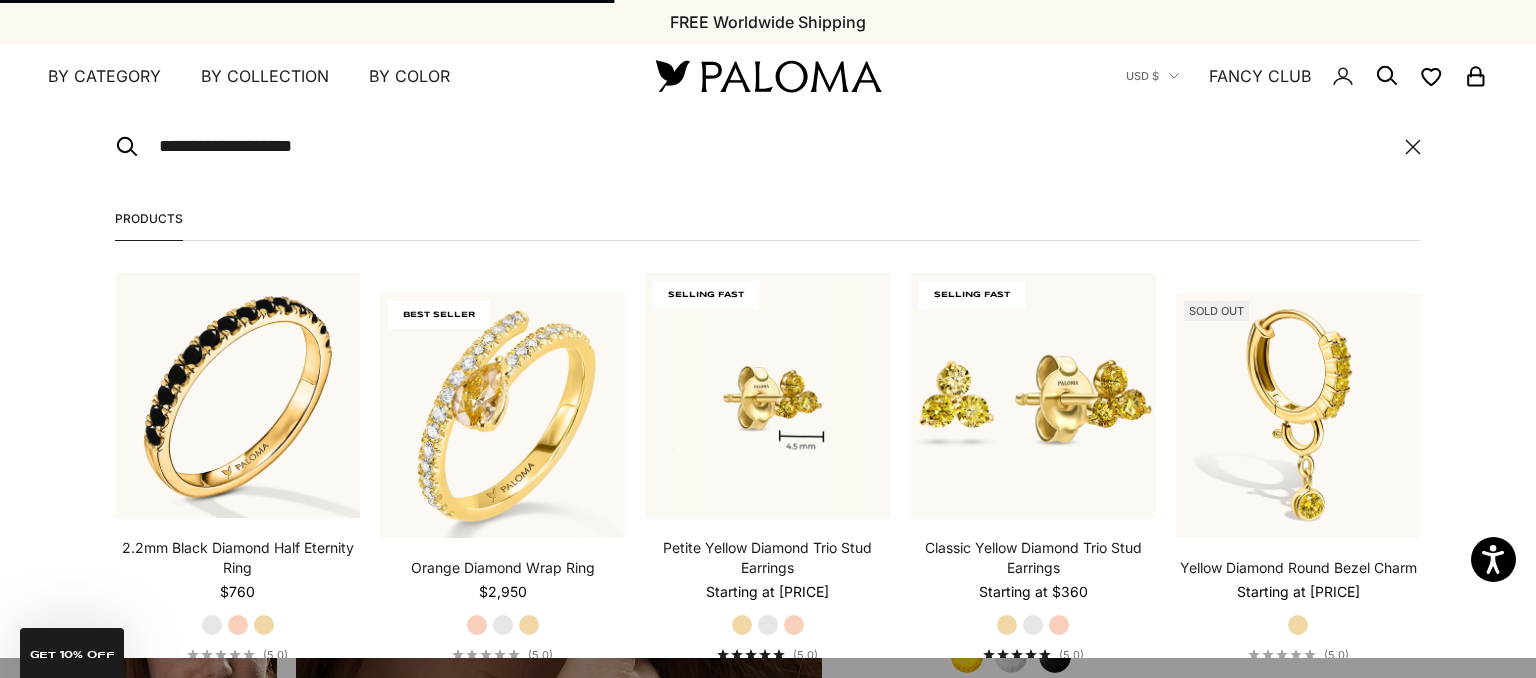 type on "**********" 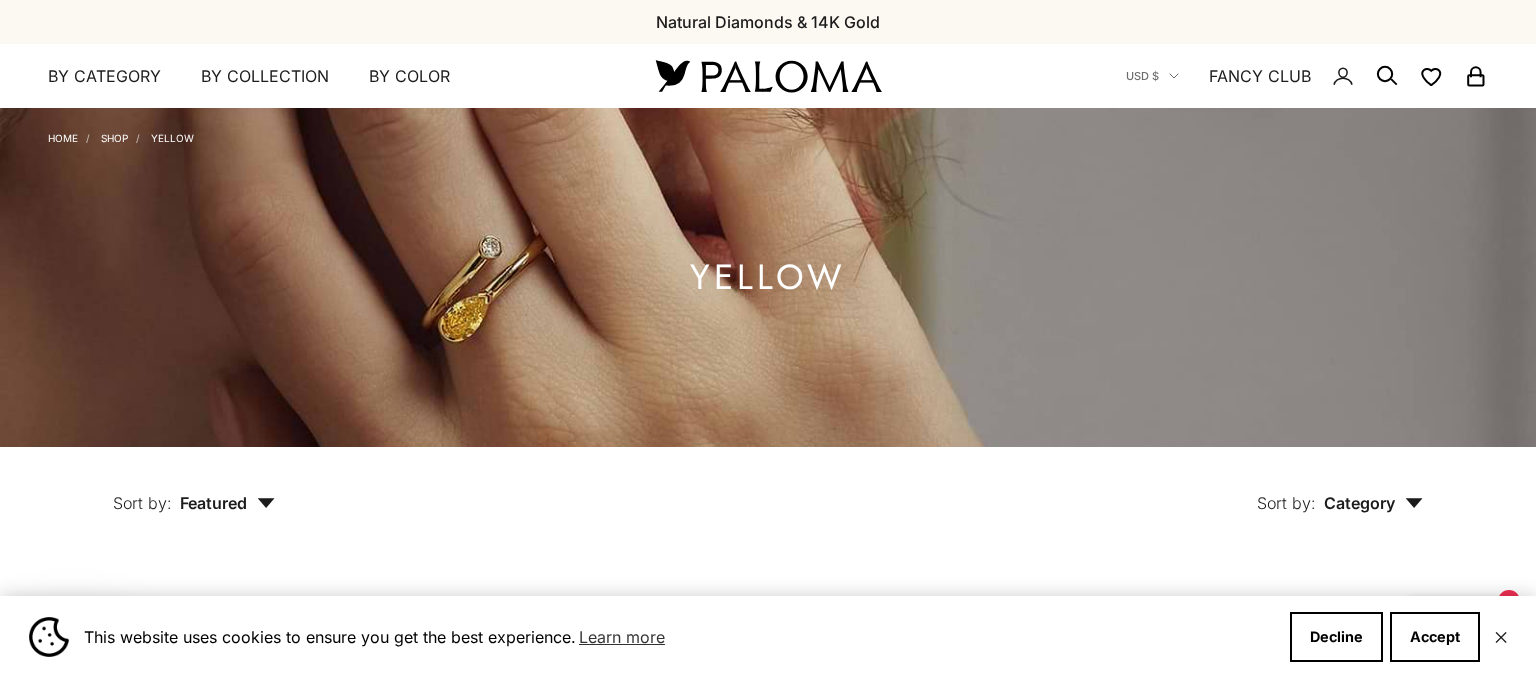 scroll, scrollTop: 0, scrollLeft: 0, axis: both 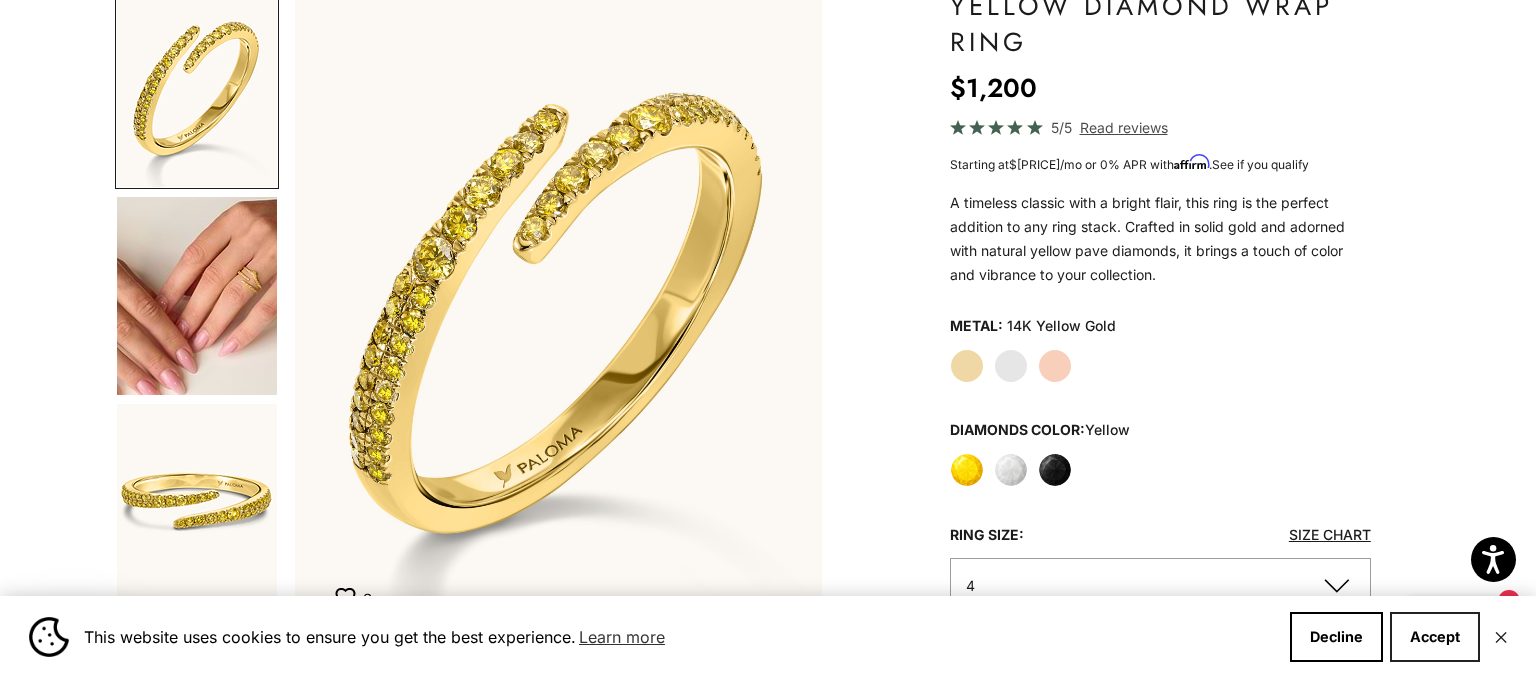 click on "Accept" at bounding box center (1435, 637) 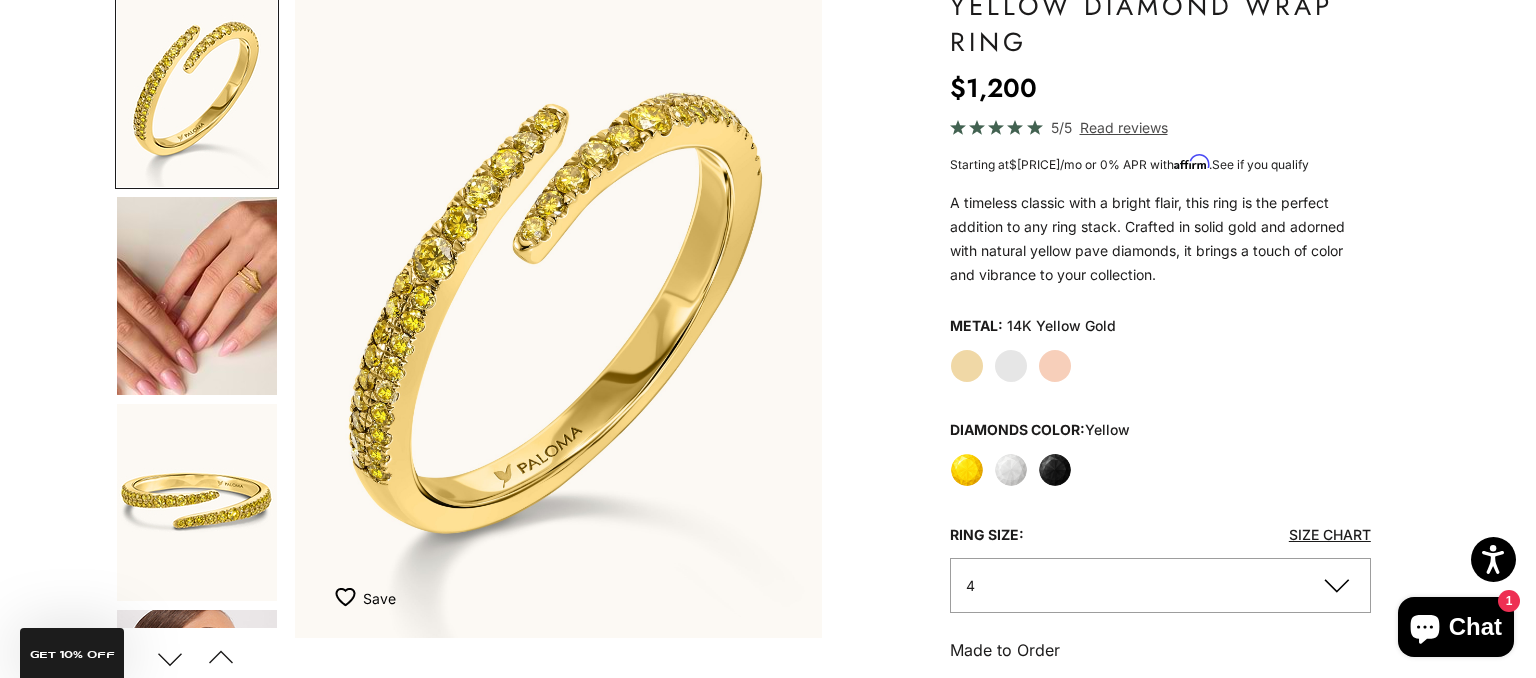 click at bounding box center [558, 313] 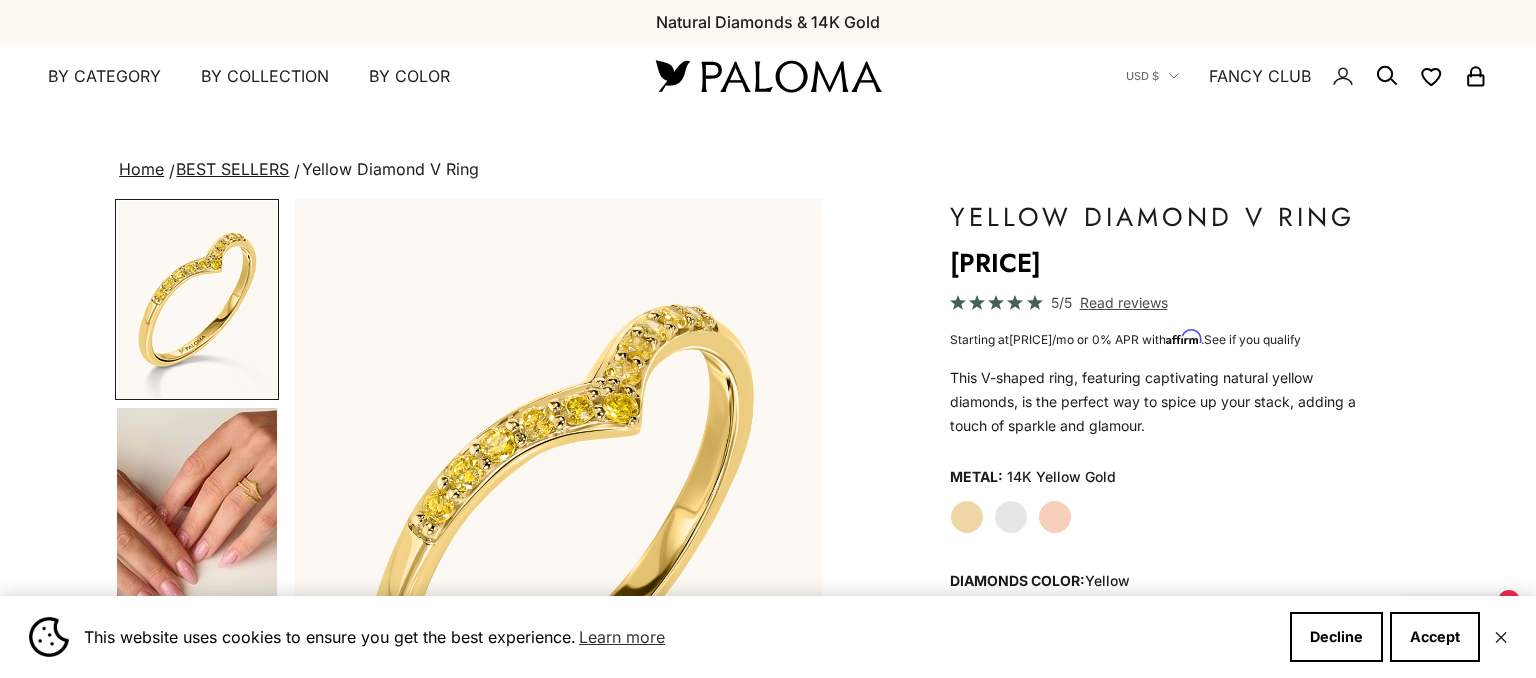 scroll, scrollTop: 0, scrollLeft: 0, axis: both 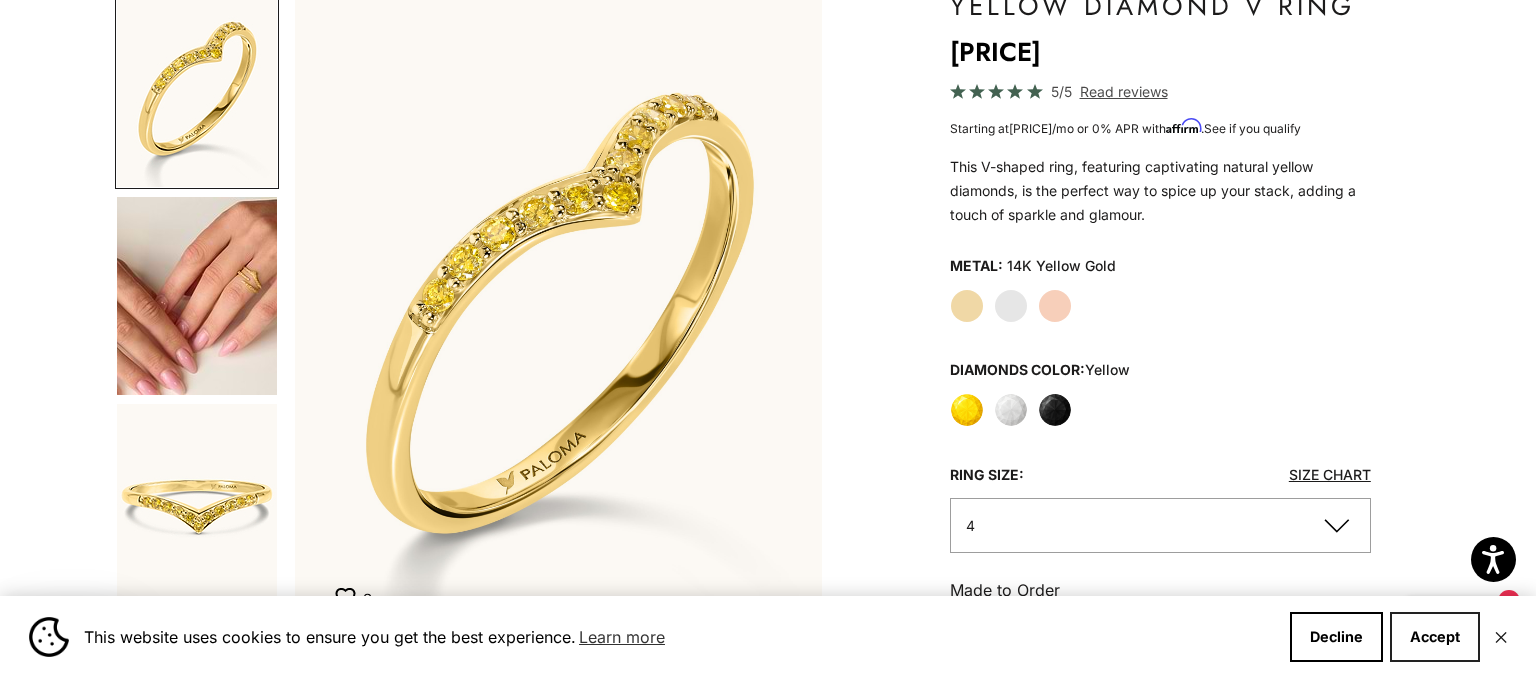 click on "Accept" at bounding box center (1435, 637) 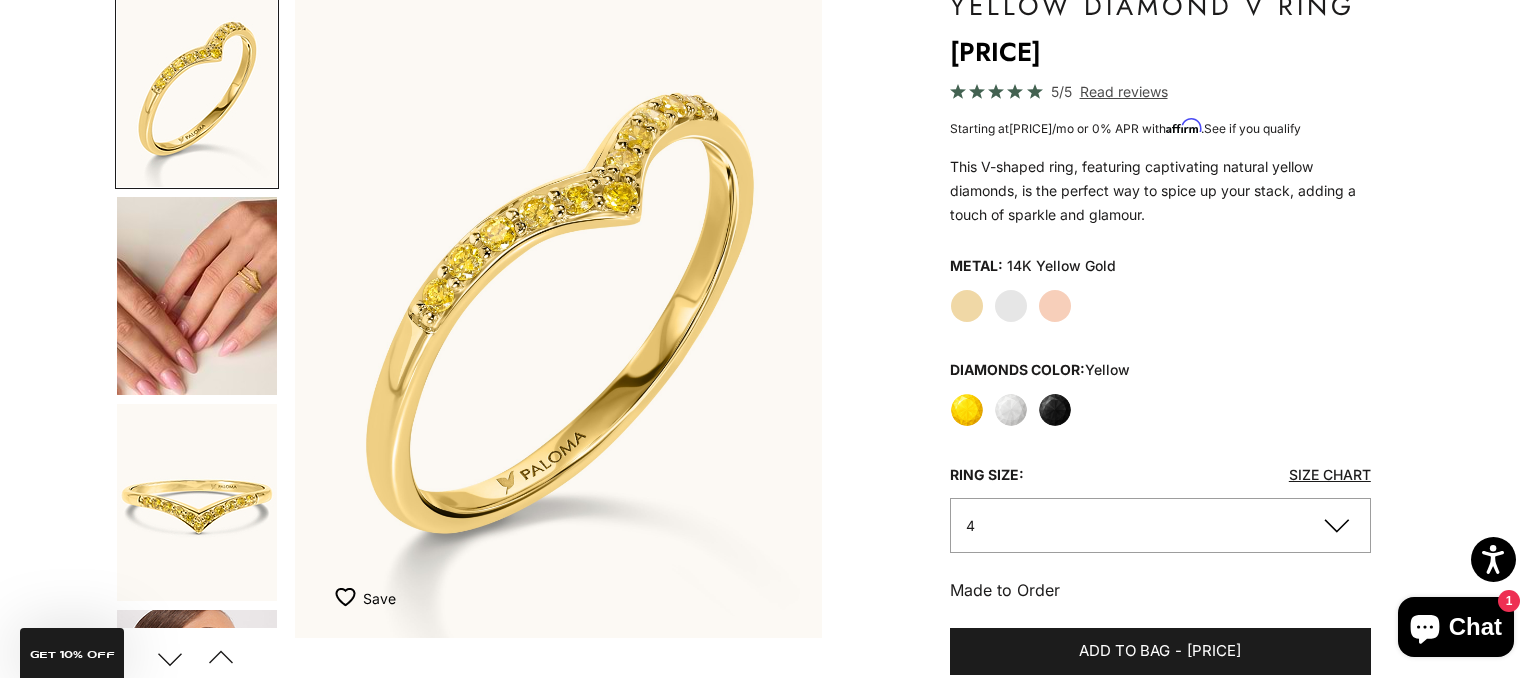 click at bounding box center [558, 313] 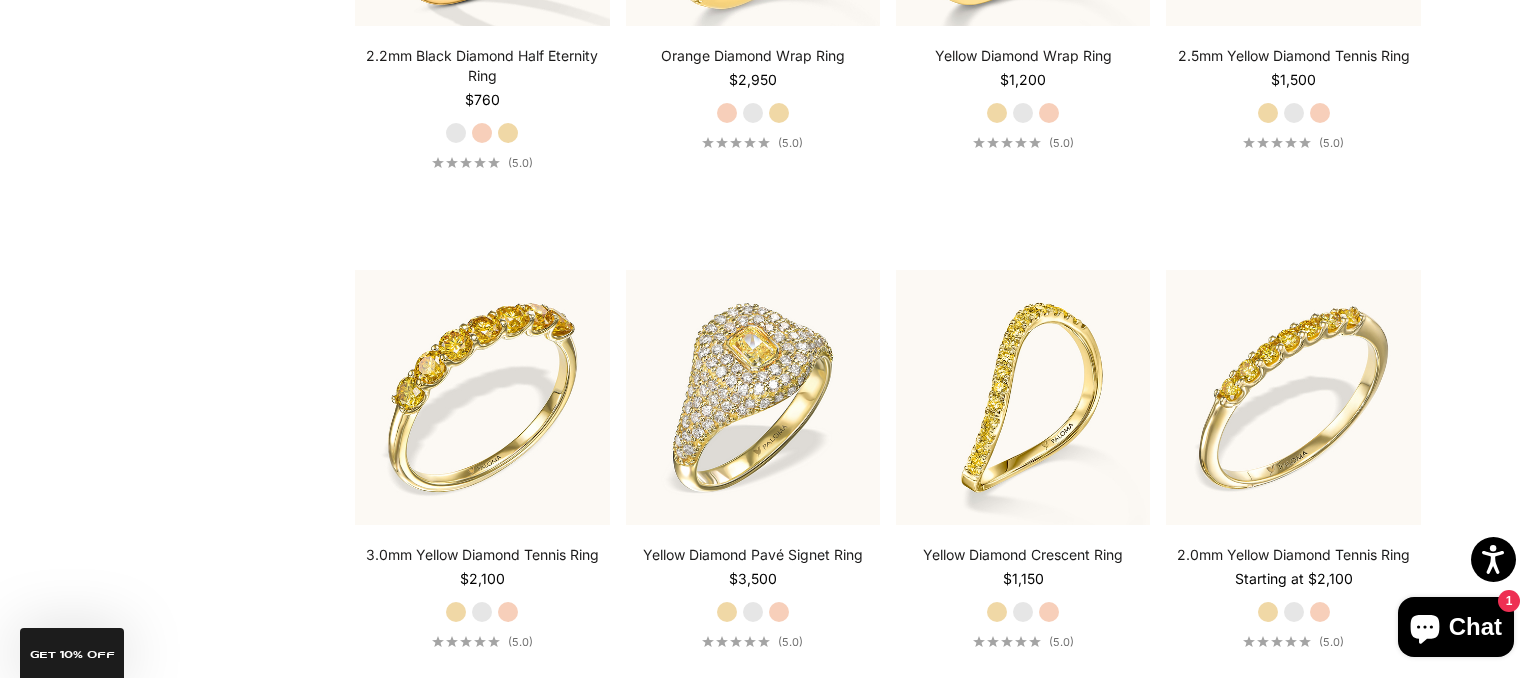 scroll, scrollTop: 0, scrollLeft: 0, axis: both 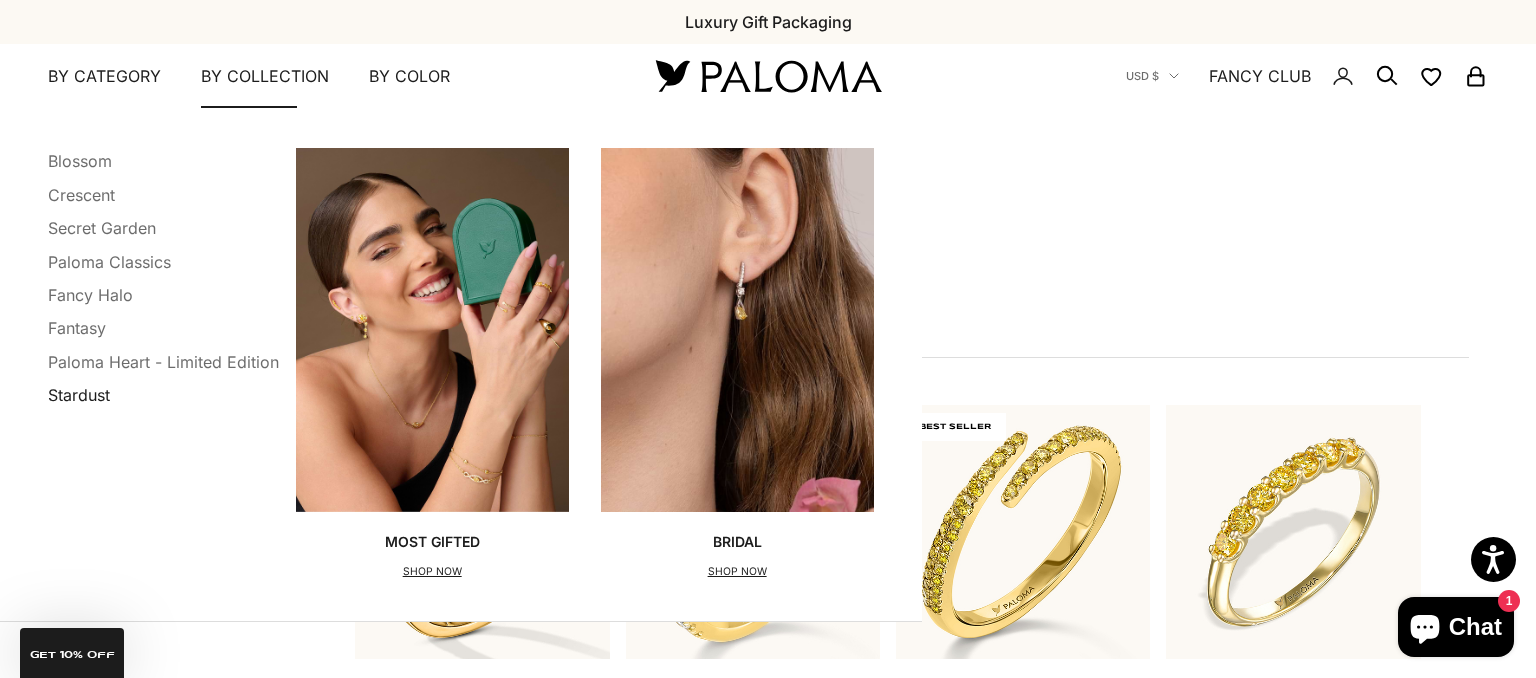 click on "Stardust" at bounding box center (79, 395) 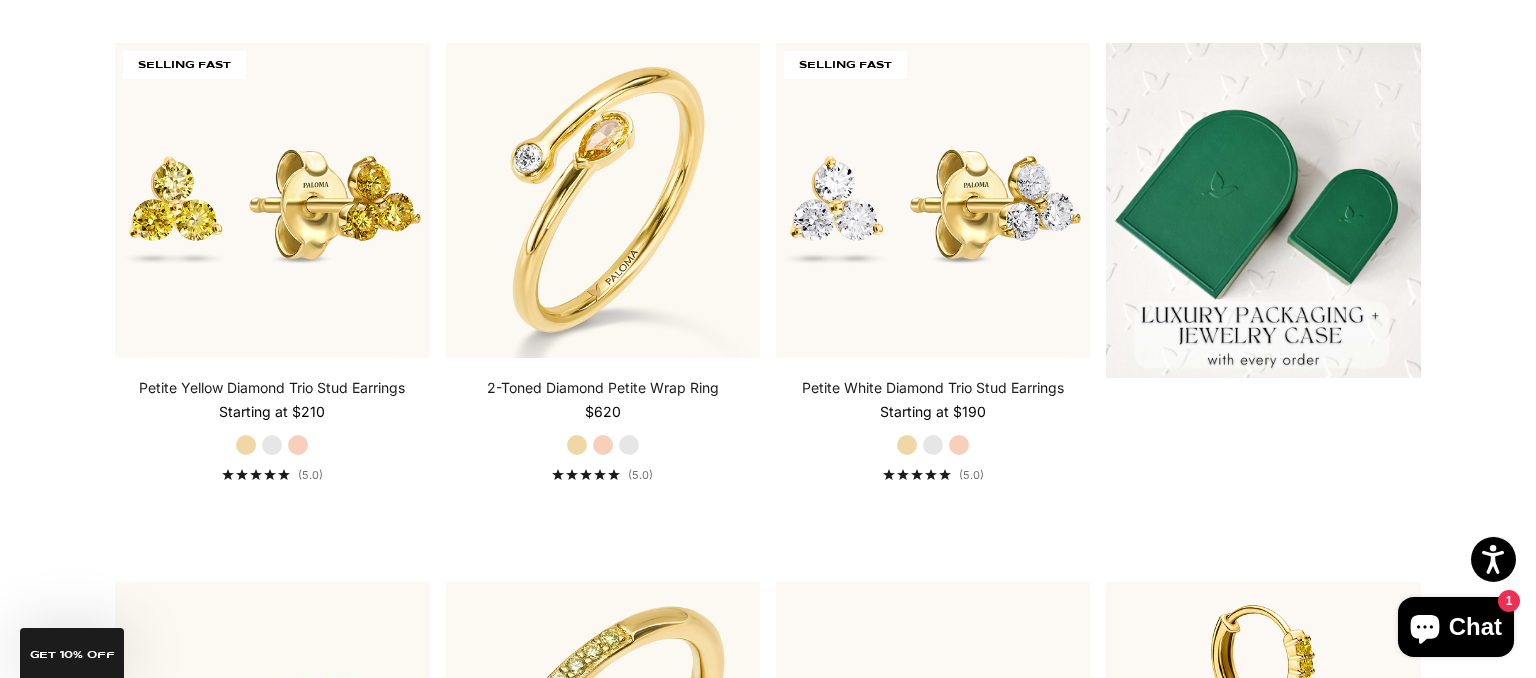 scroll, scrollTop: 0, scrollLeft: 0, axis: both 